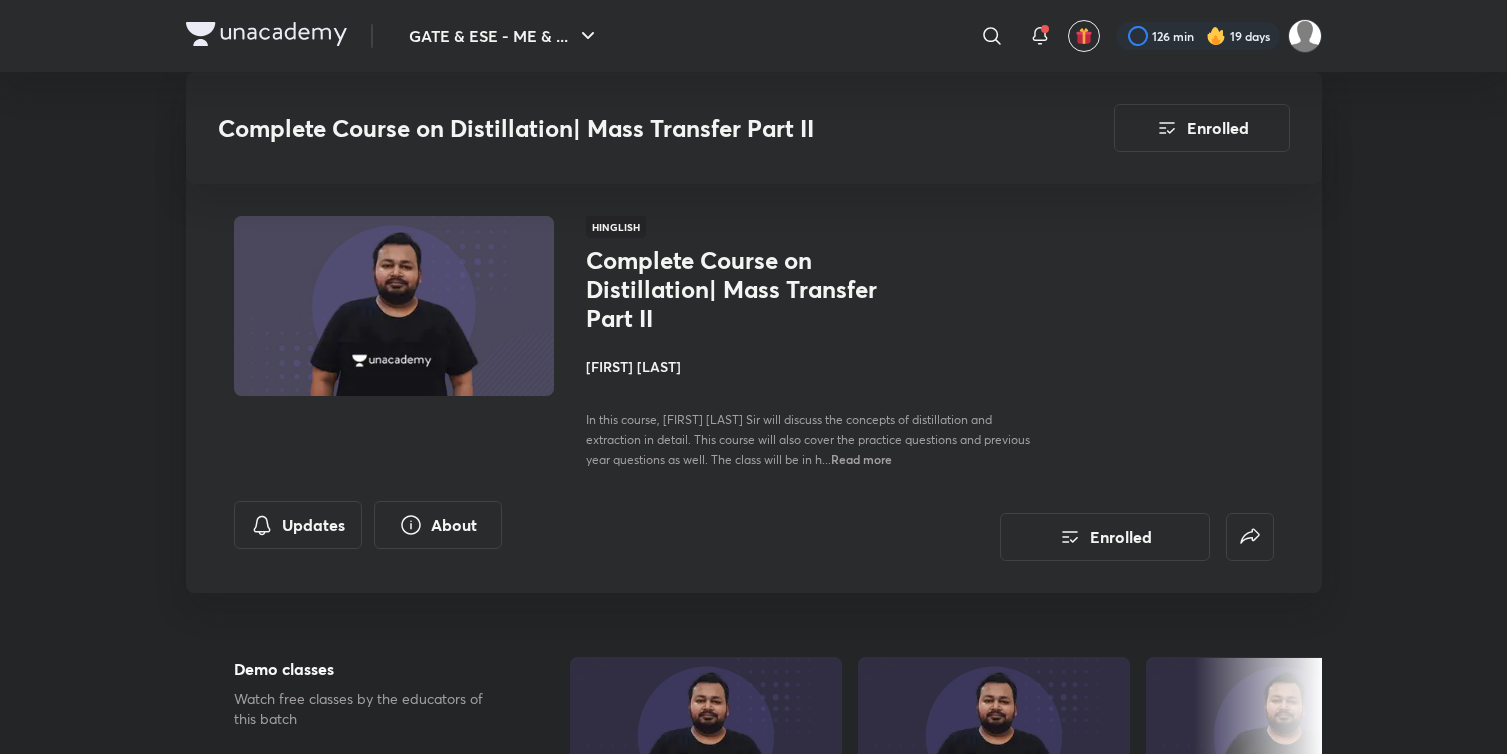 scroll, scrollTop: 1075, scrollLeft: 0, axis: vertical 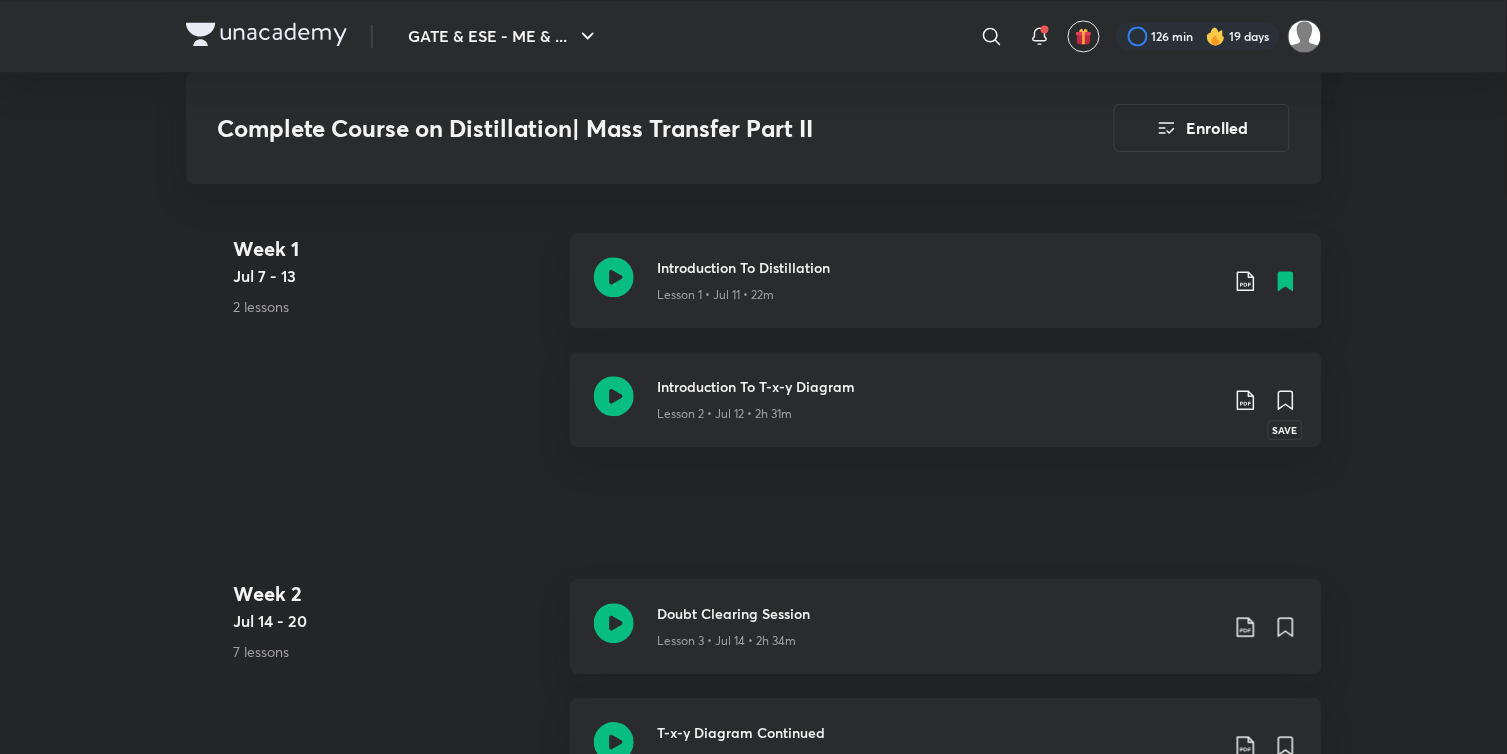 click 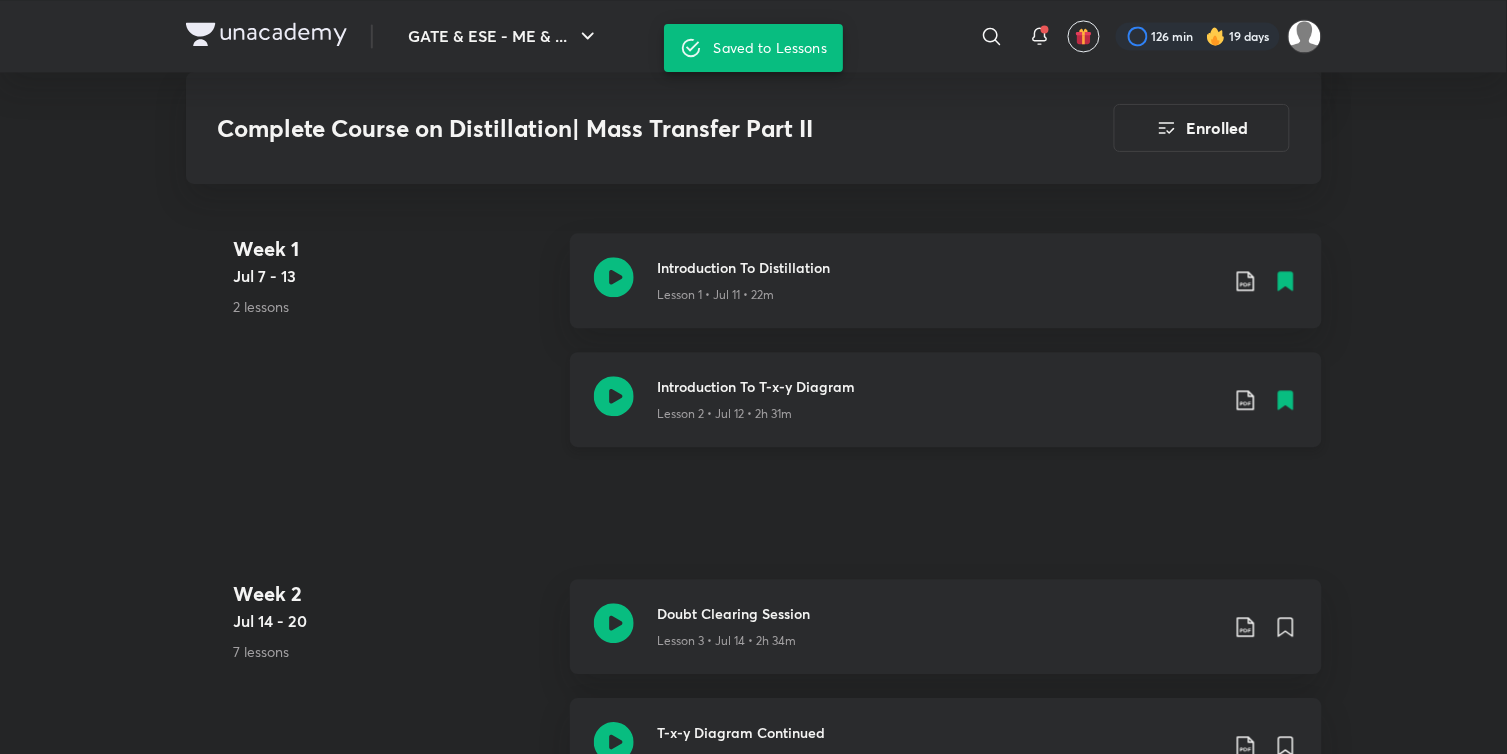 click 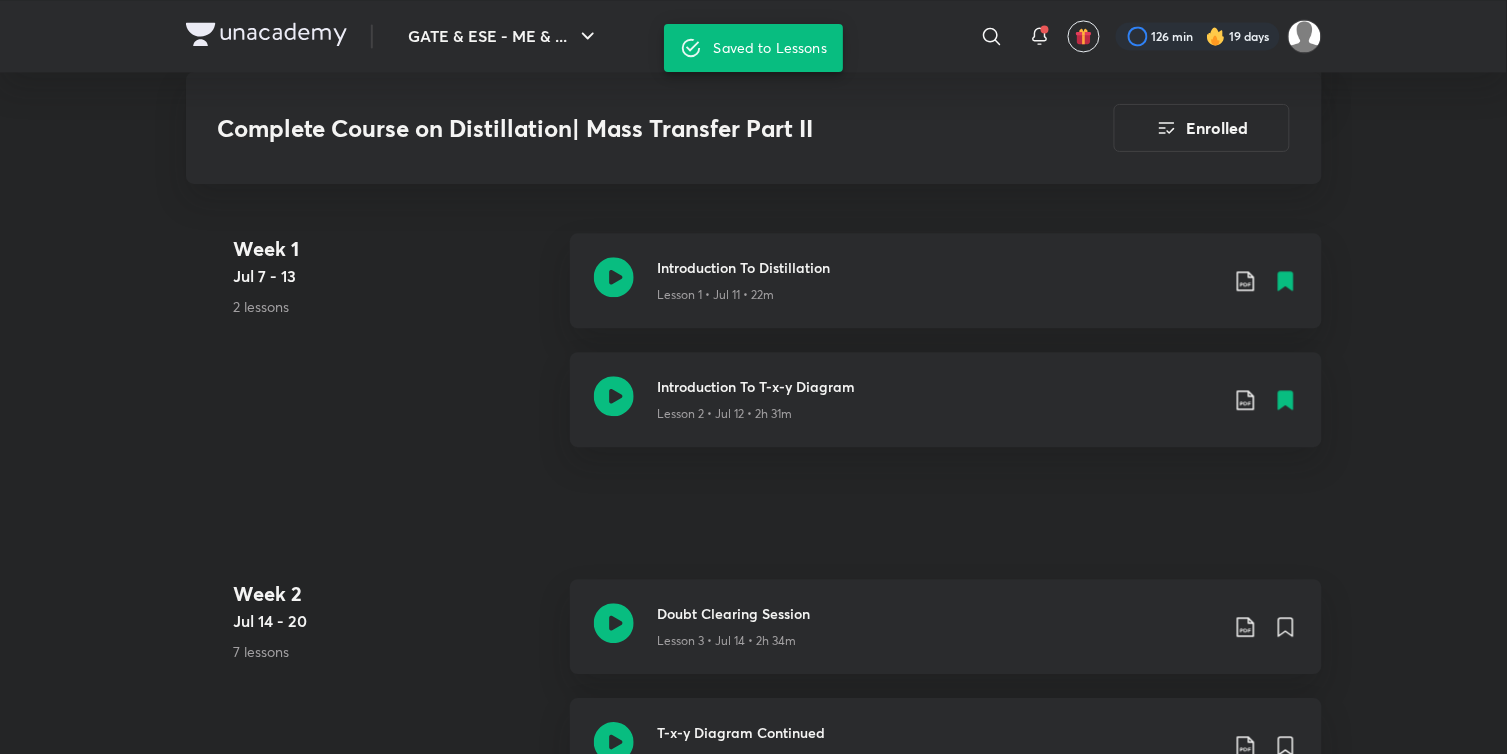 scroll, scrollTop: 0, scrollLeft: 0, axis: both 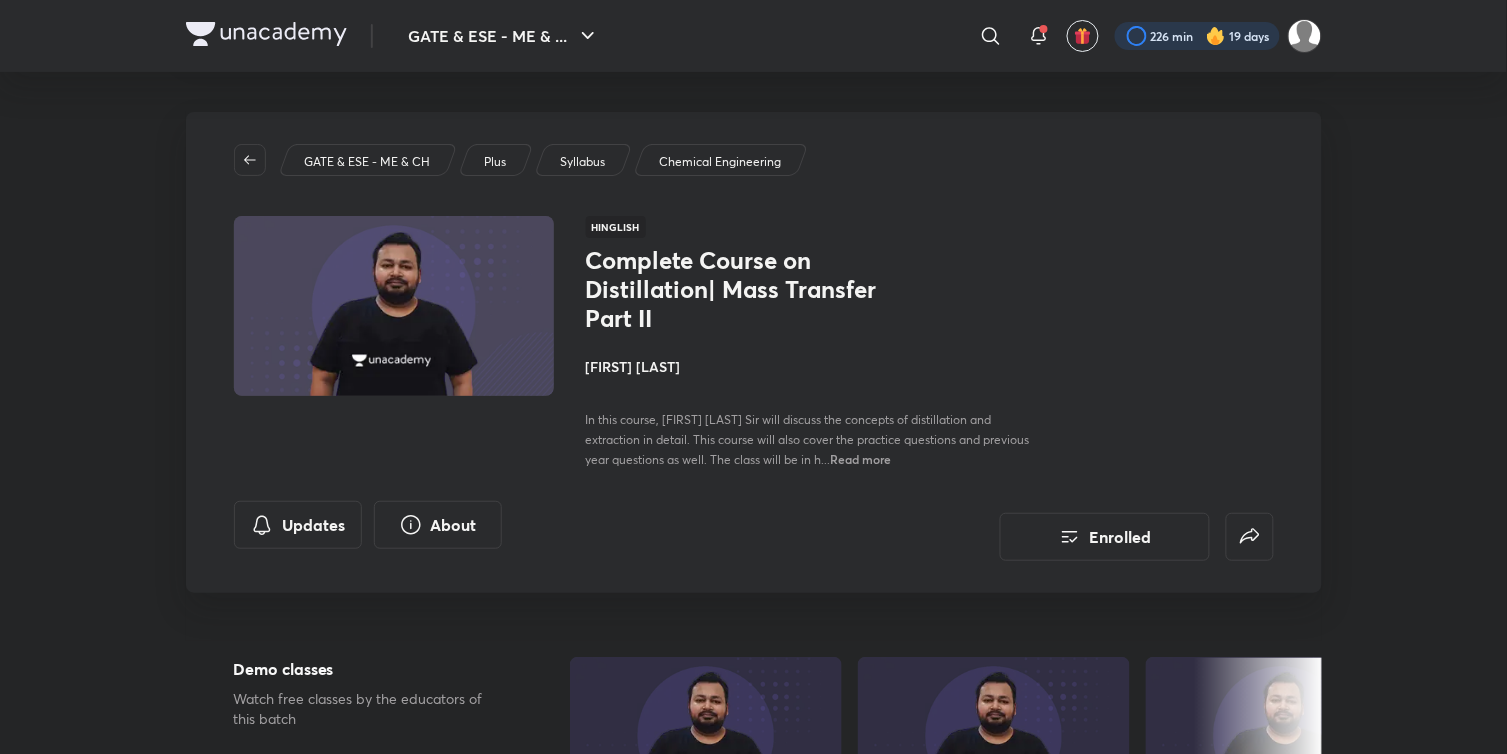 click at bounding box center [1197, 36] 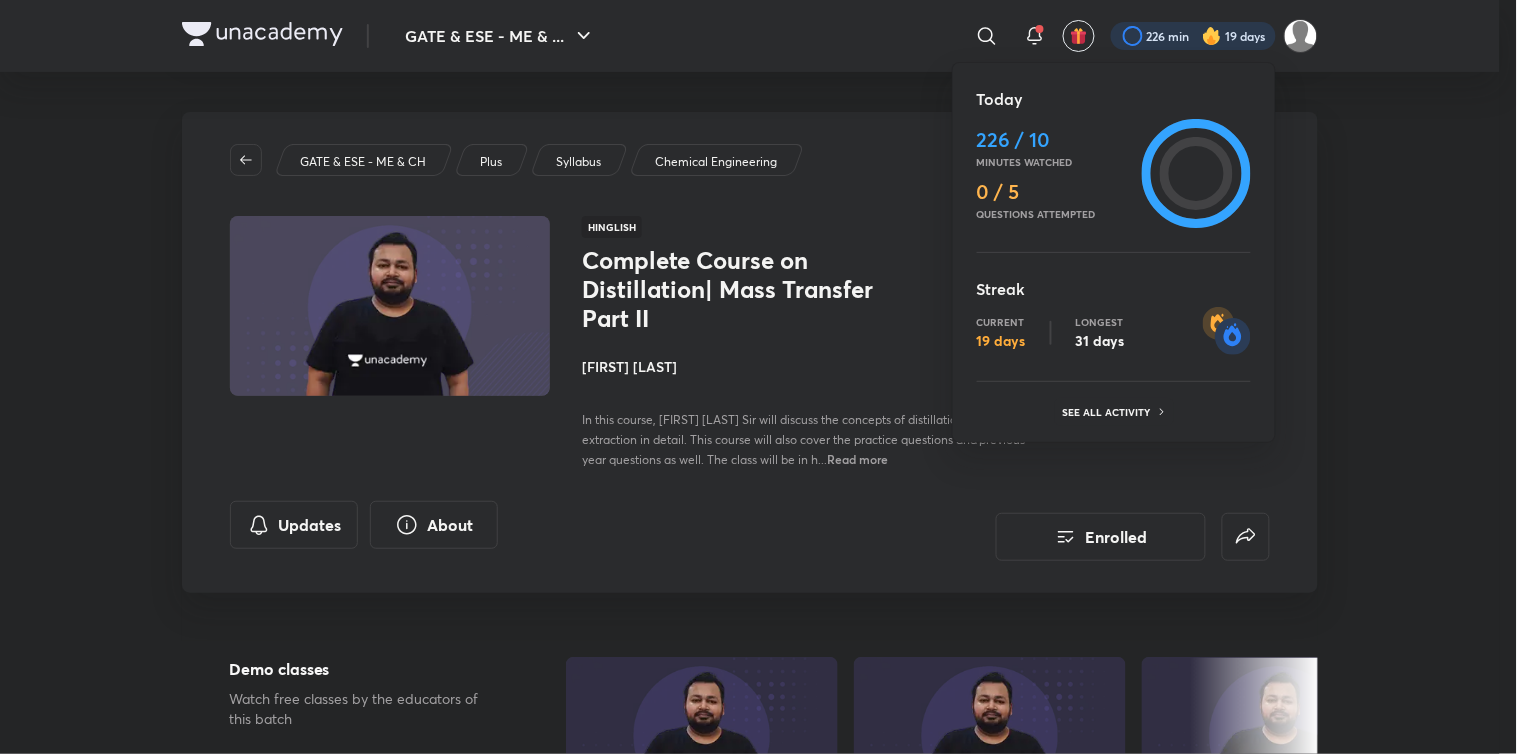 scroll, scrollTop: 0, scrollLeft: 0, axis: both 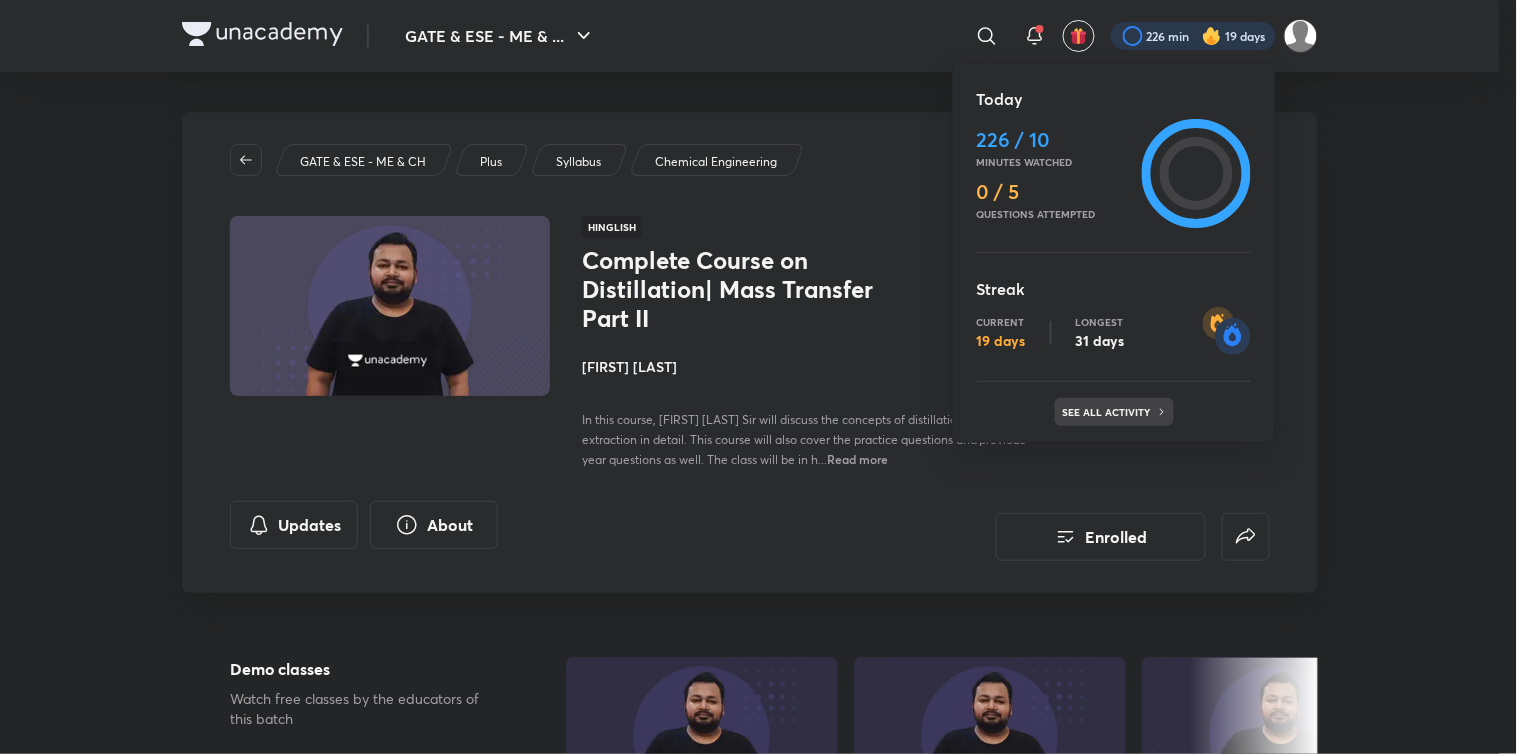 click on "See all activity" at bounding box center [1114, 412] 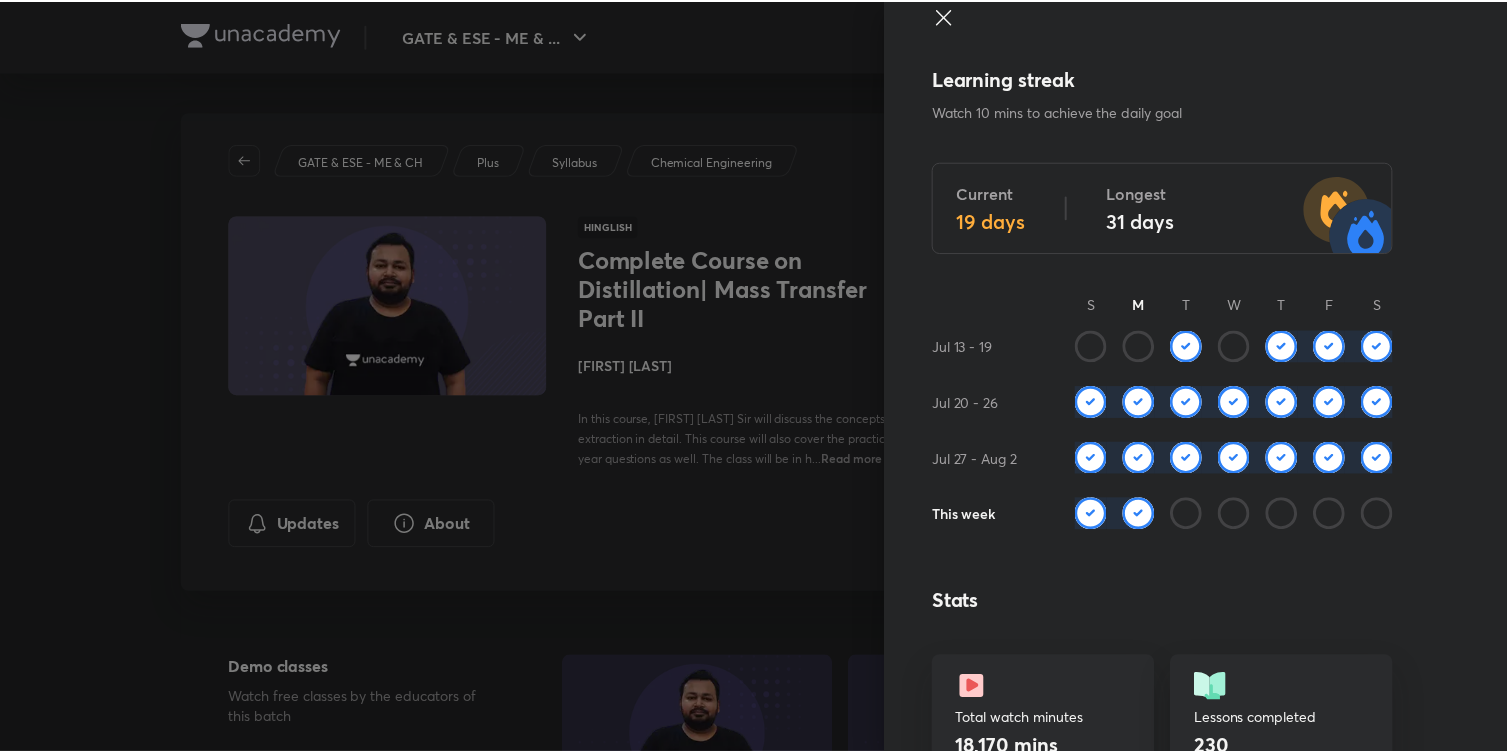 scroll, scrollTop: 0, scrollLeft: 0, axis: both 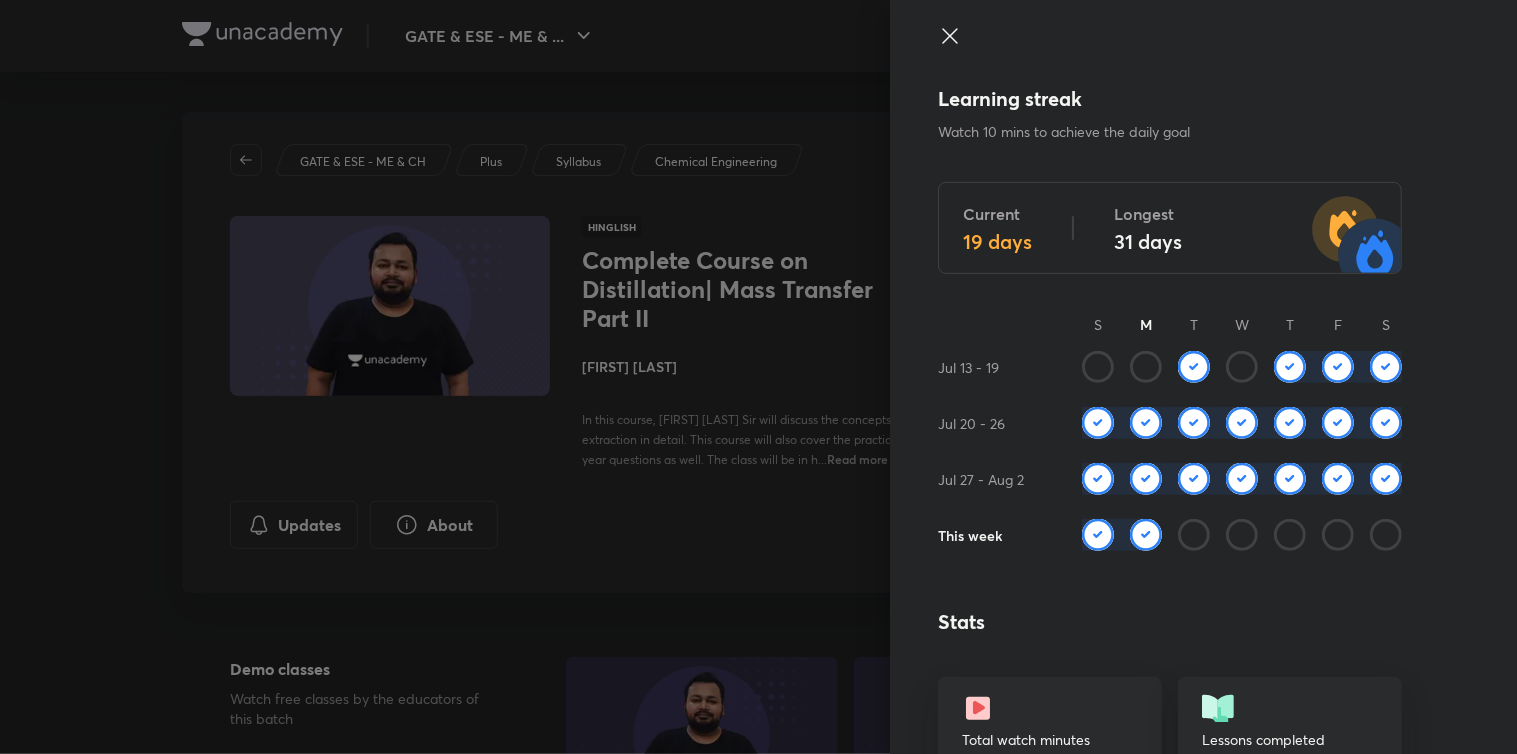 click 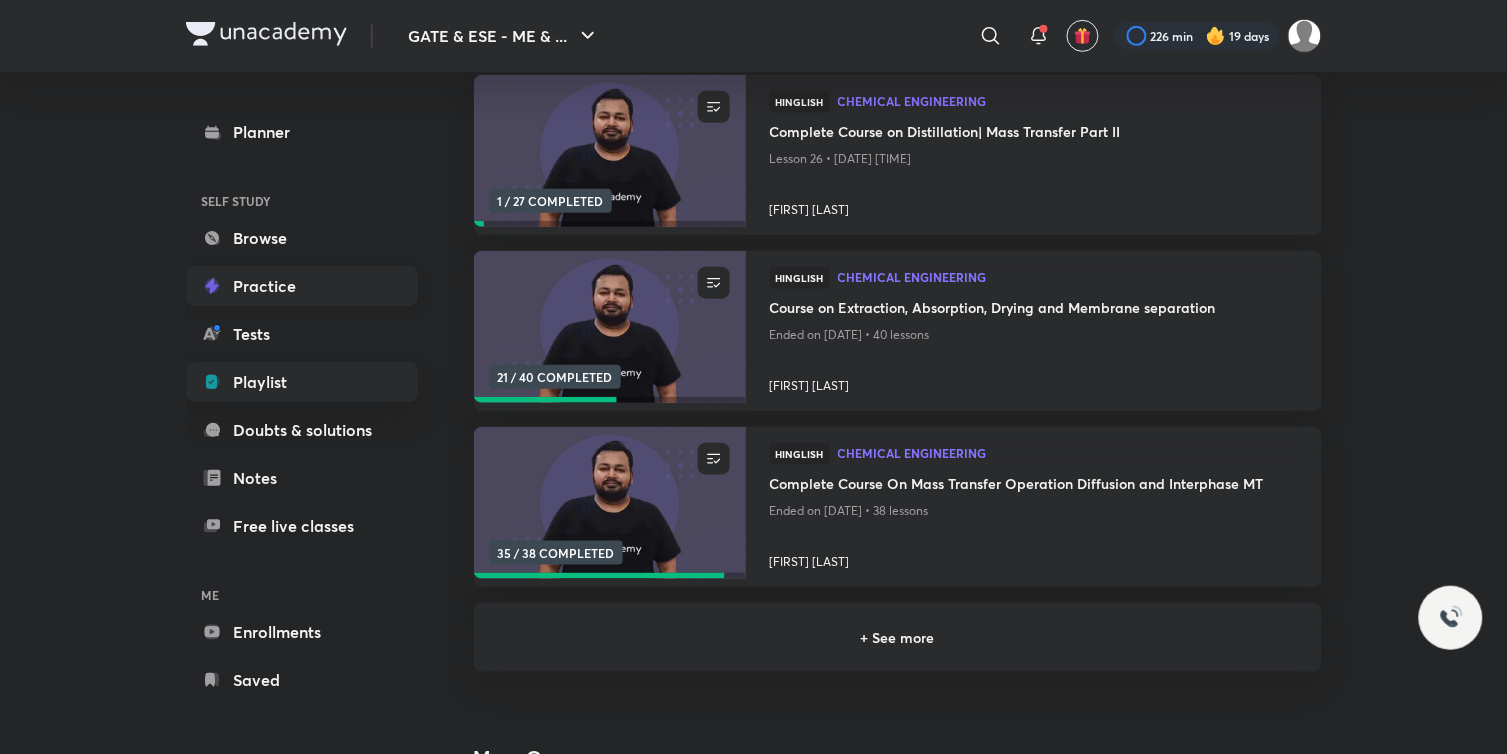 scroll, scrollTop: 333, scrollLeft: 0, axis: vertical 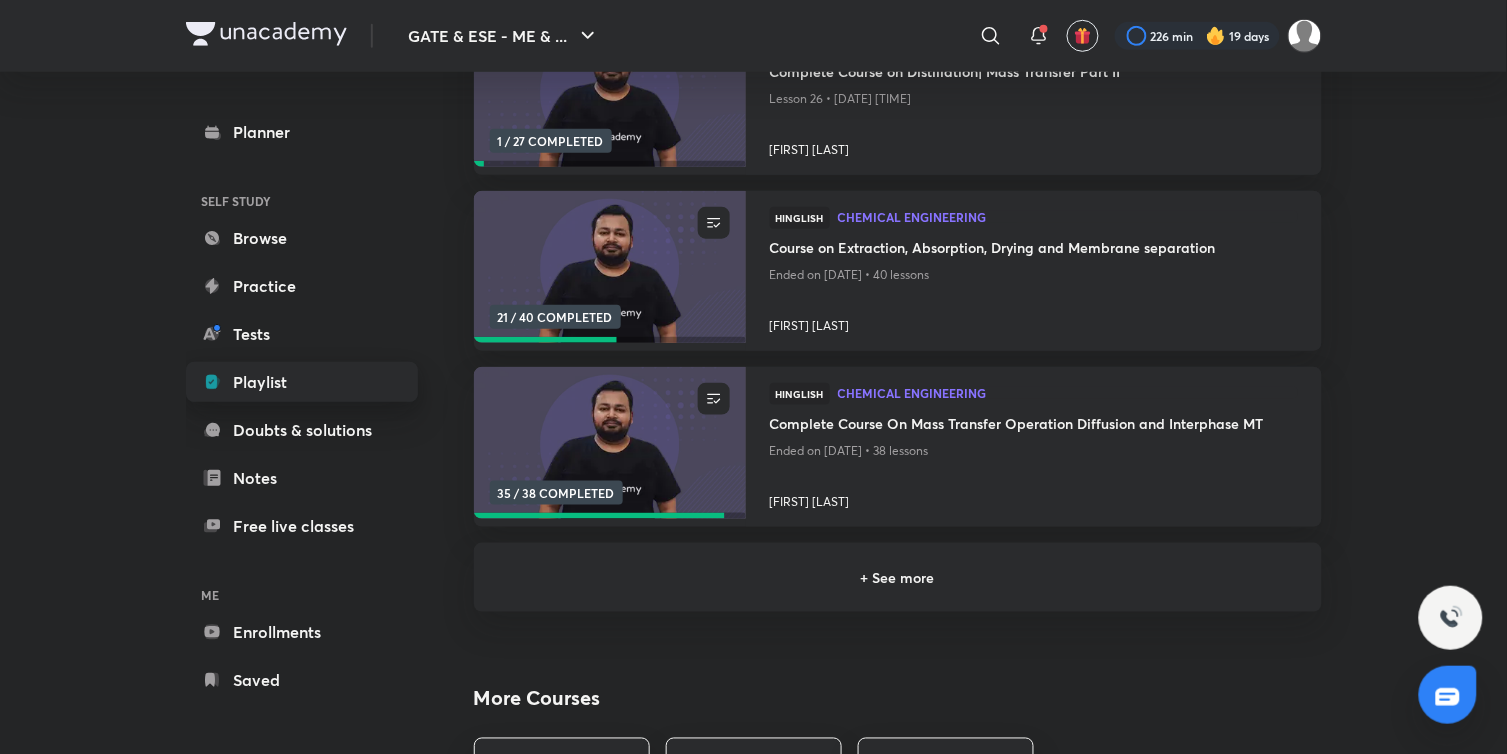 click on "Playlist" at bounding box center [302, 382] 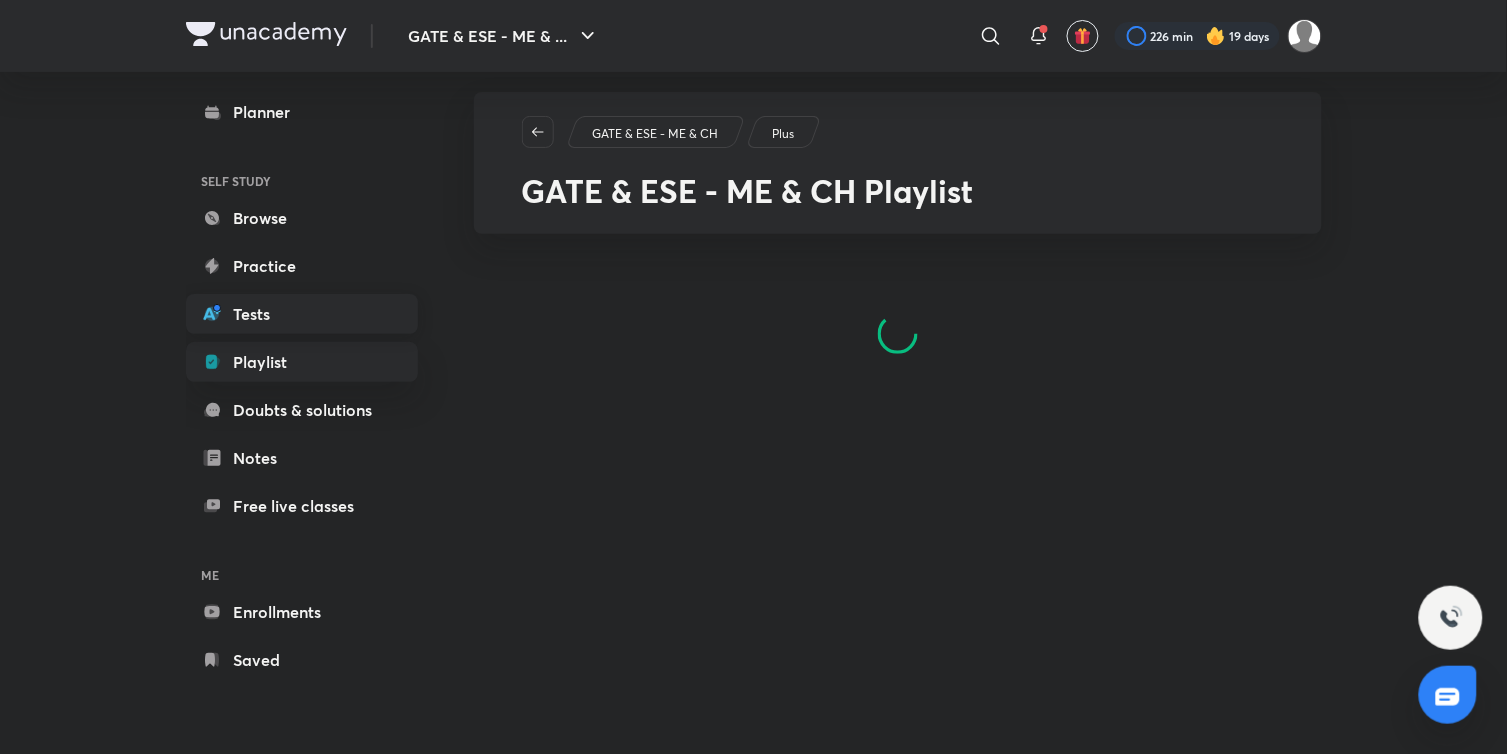scroll, scrollTop: 0, scrollLeft: 0, axis: both 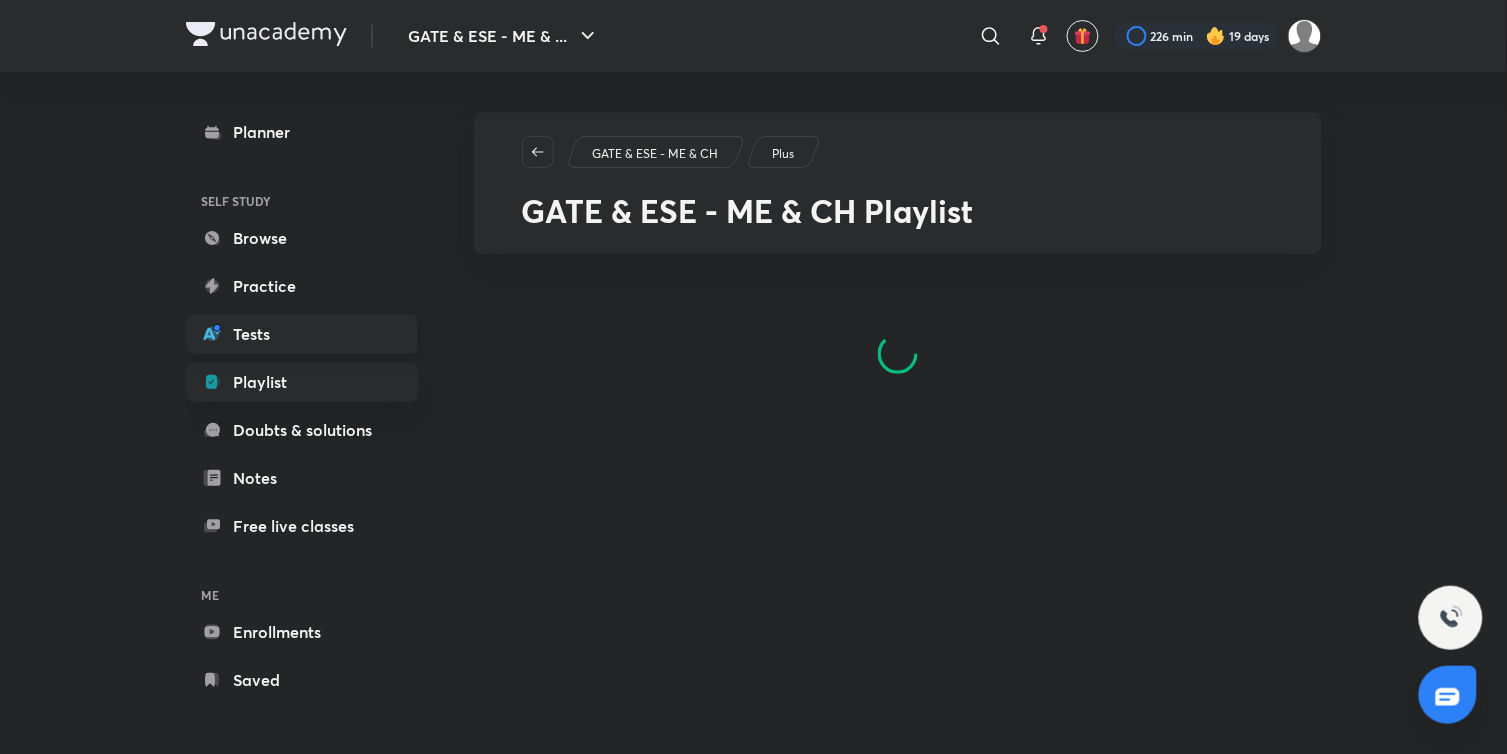click on "Tests" at bounding box center (302, 334) 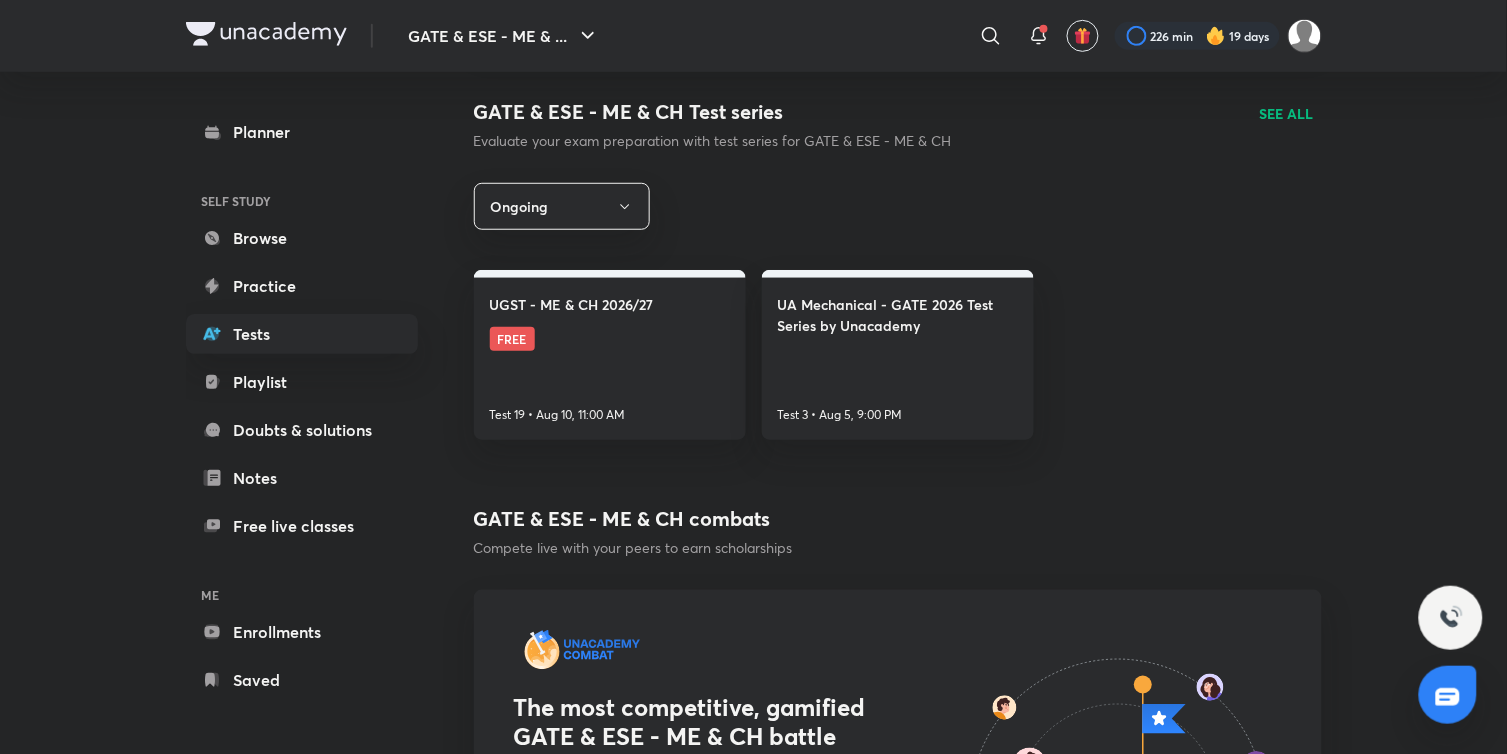 scroll, scrollTop: 222, scrollLeft: 0, axis: vertical 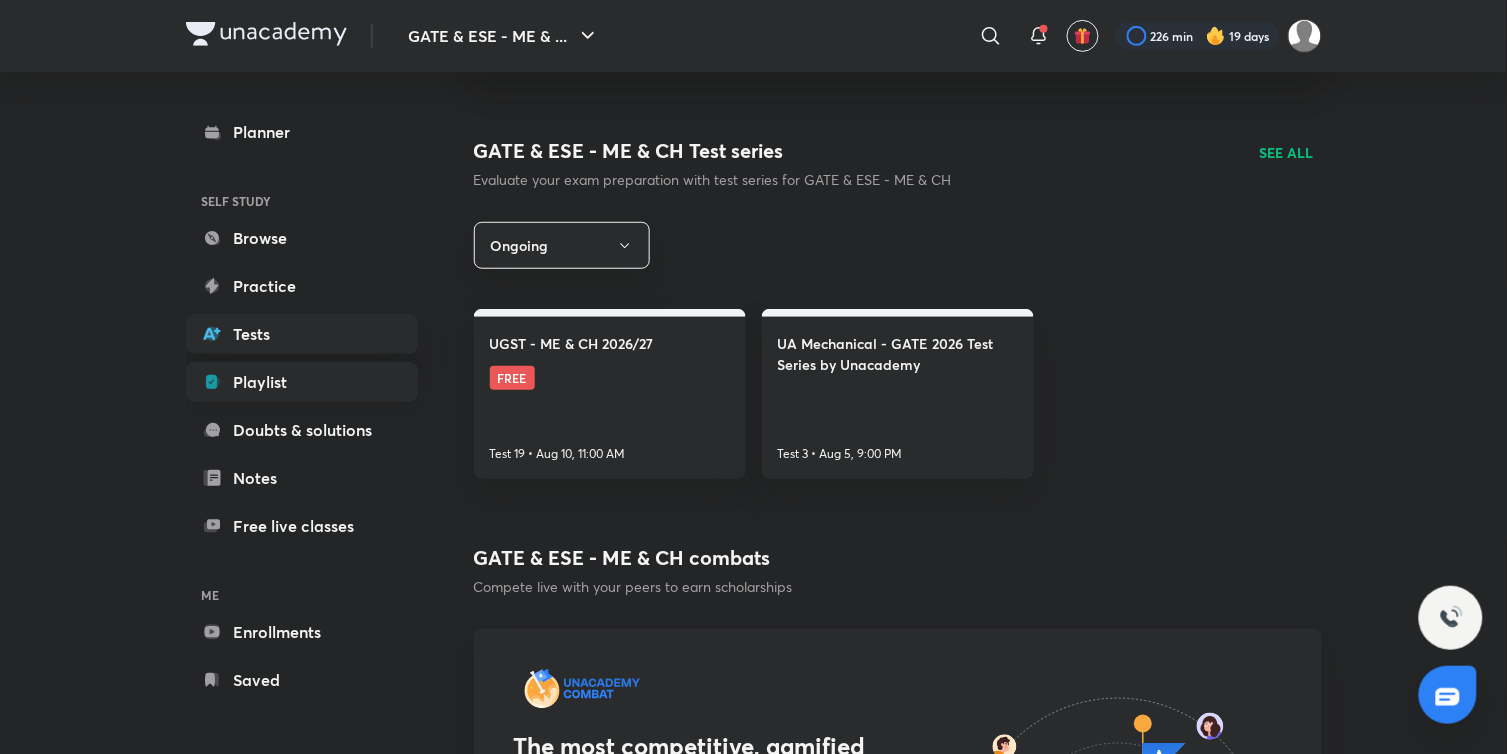 click on "Playlist" at bounding box center [302, 382] 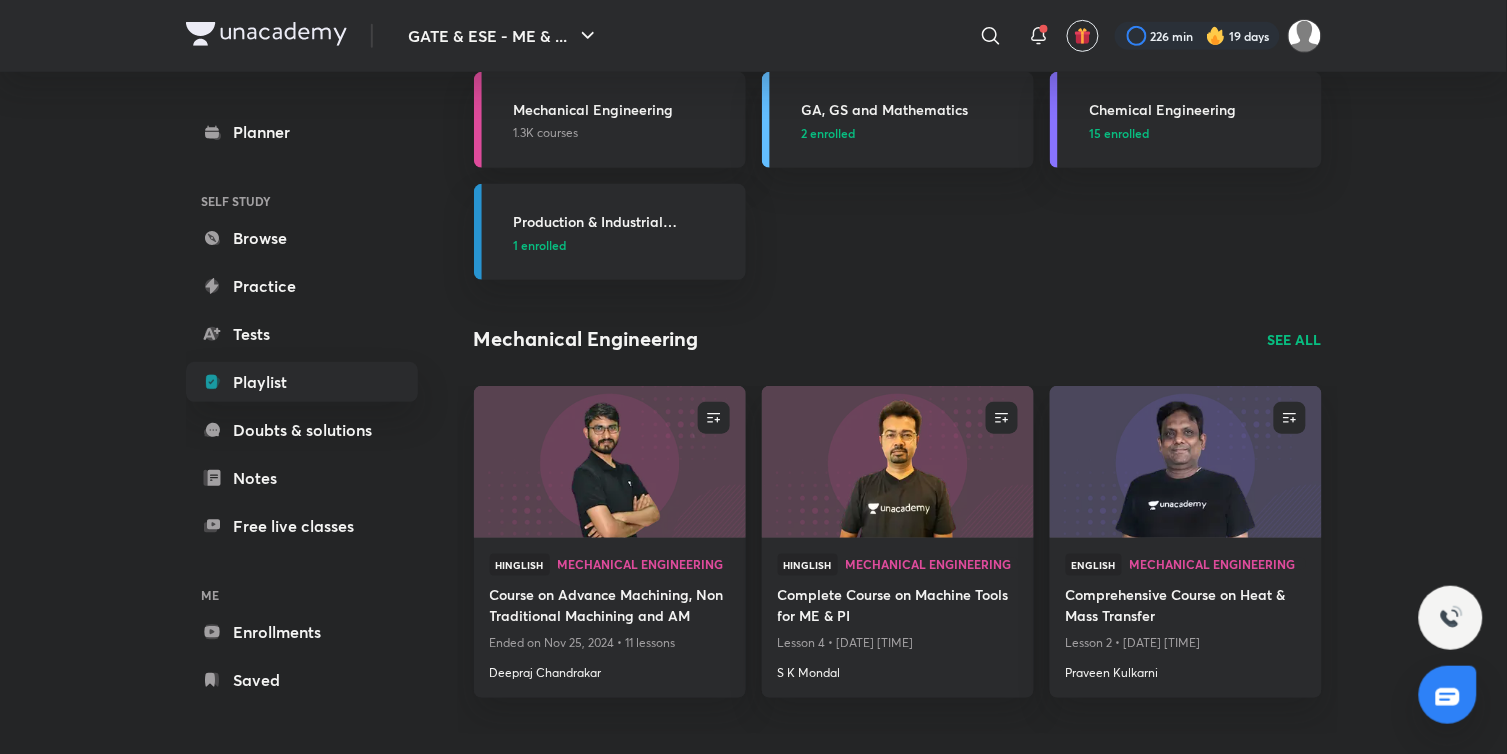 scroll, scrollTop: 0, scrollLeft: 0, axis: both 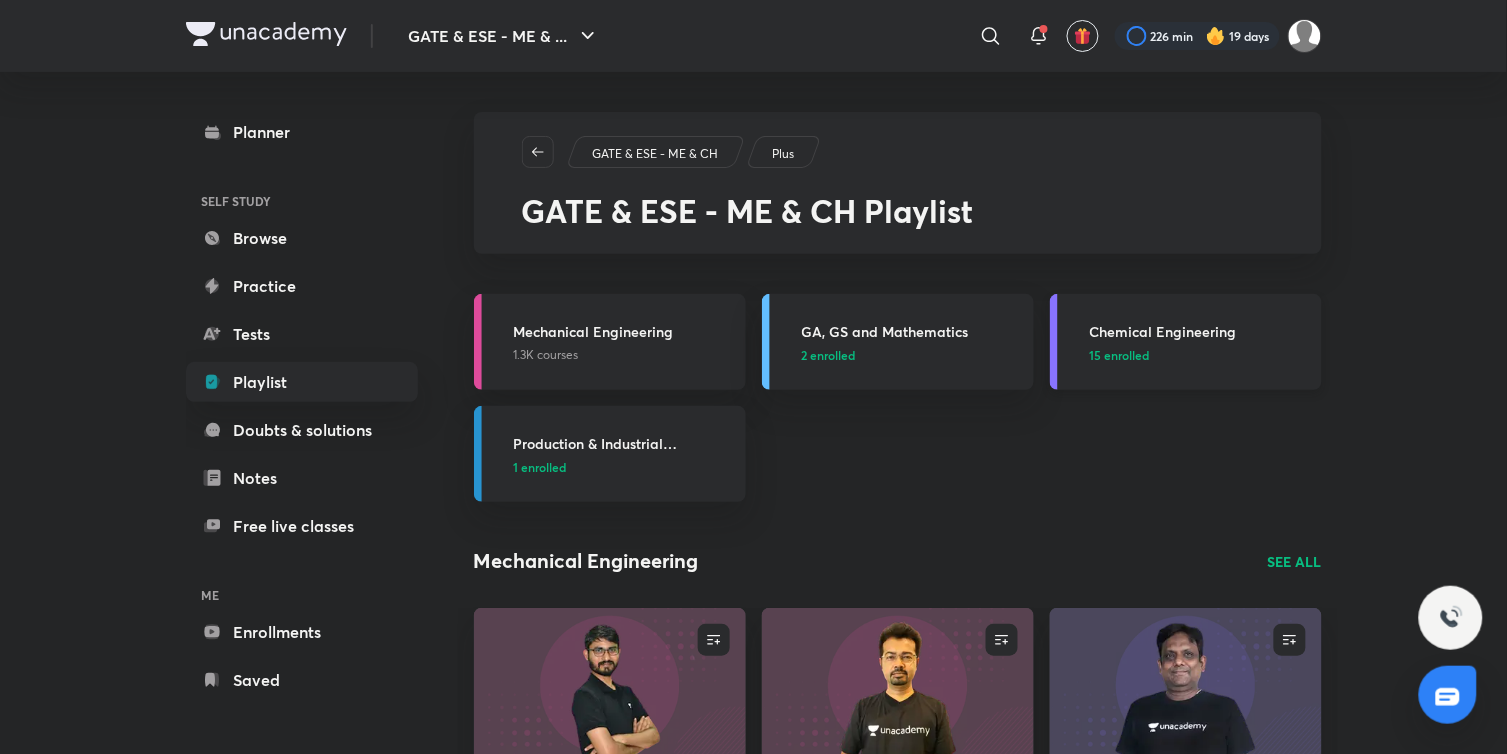 click on "15 enrolled" at bounding box center (1120, 355) 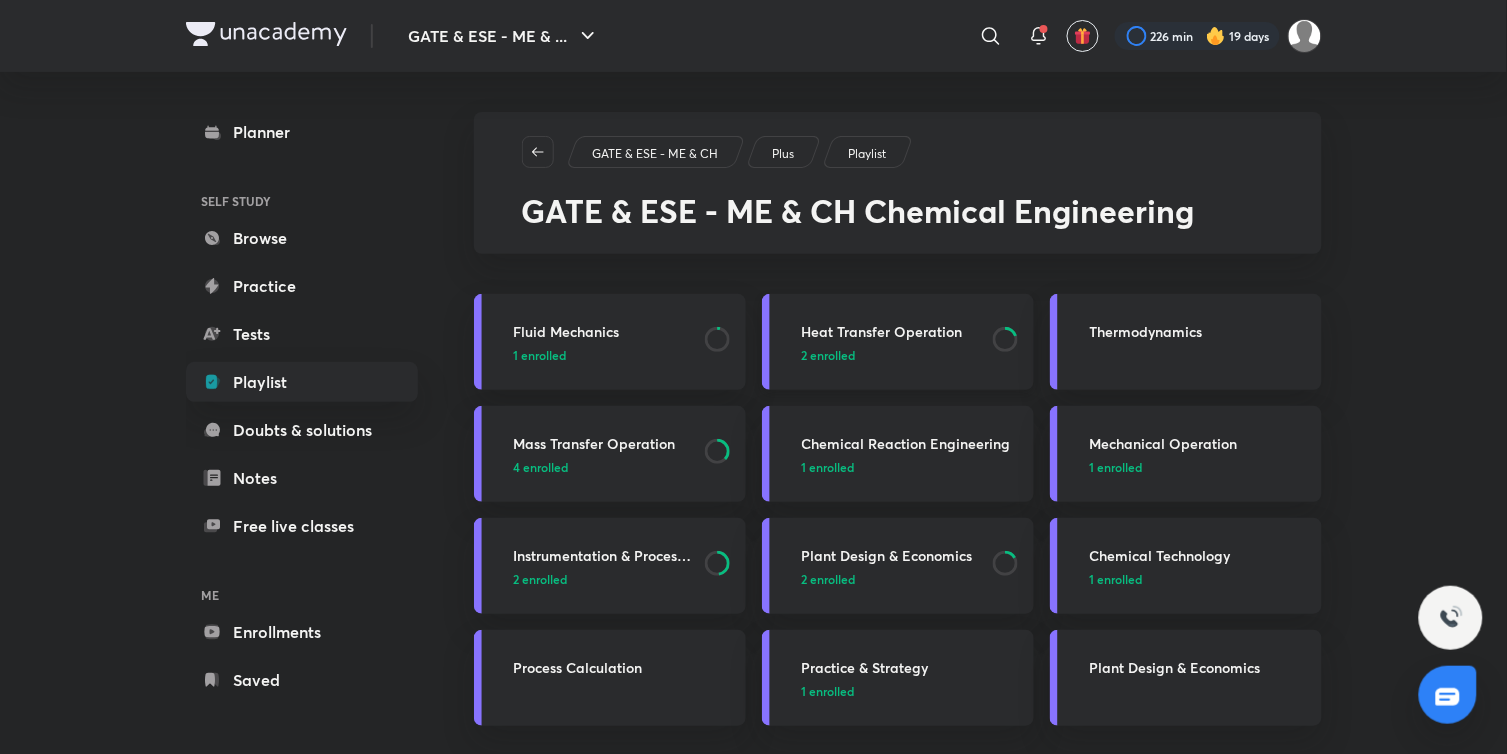 click on "2 enrolled" at bounding box center [829, 355] 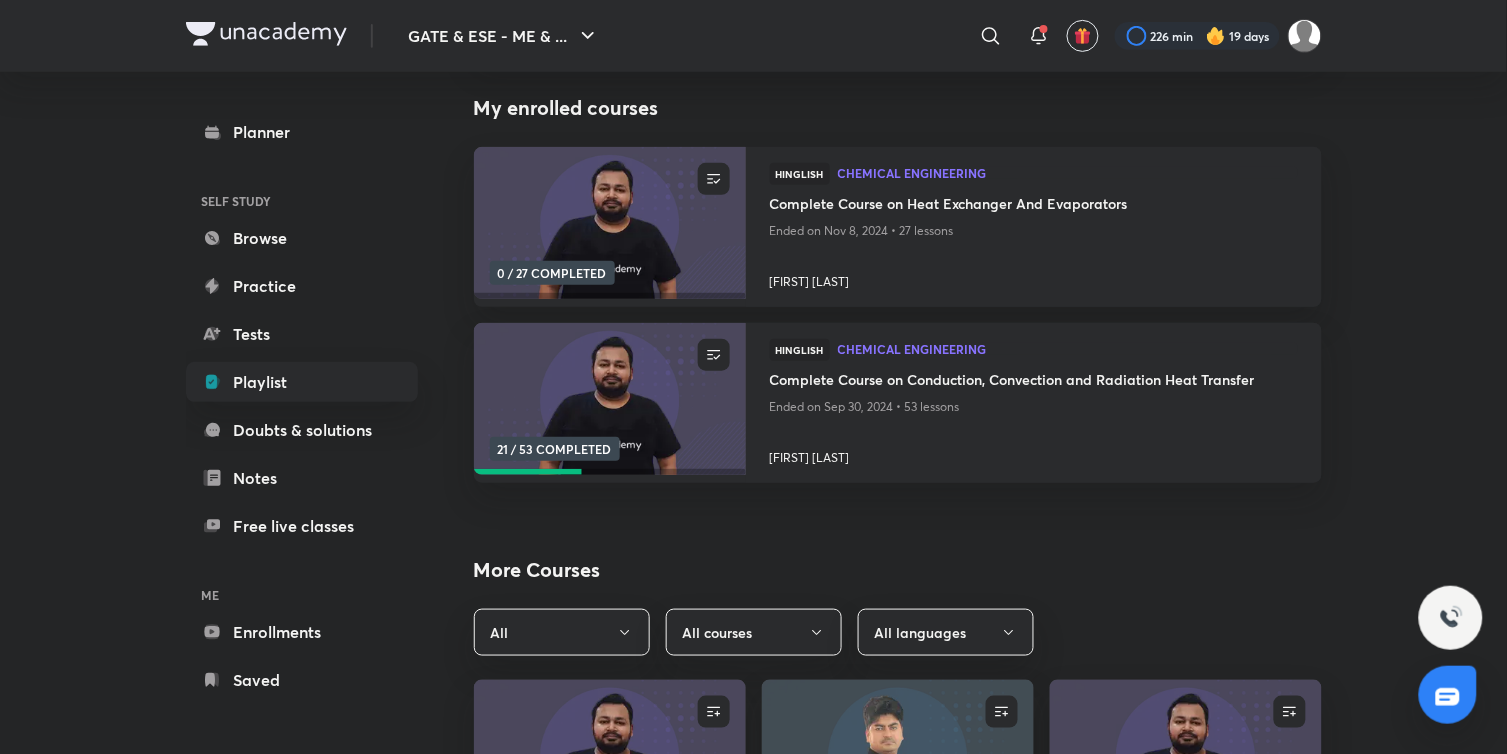 scroll, scrollTop: 0, scrollLeft: 0, axis: both 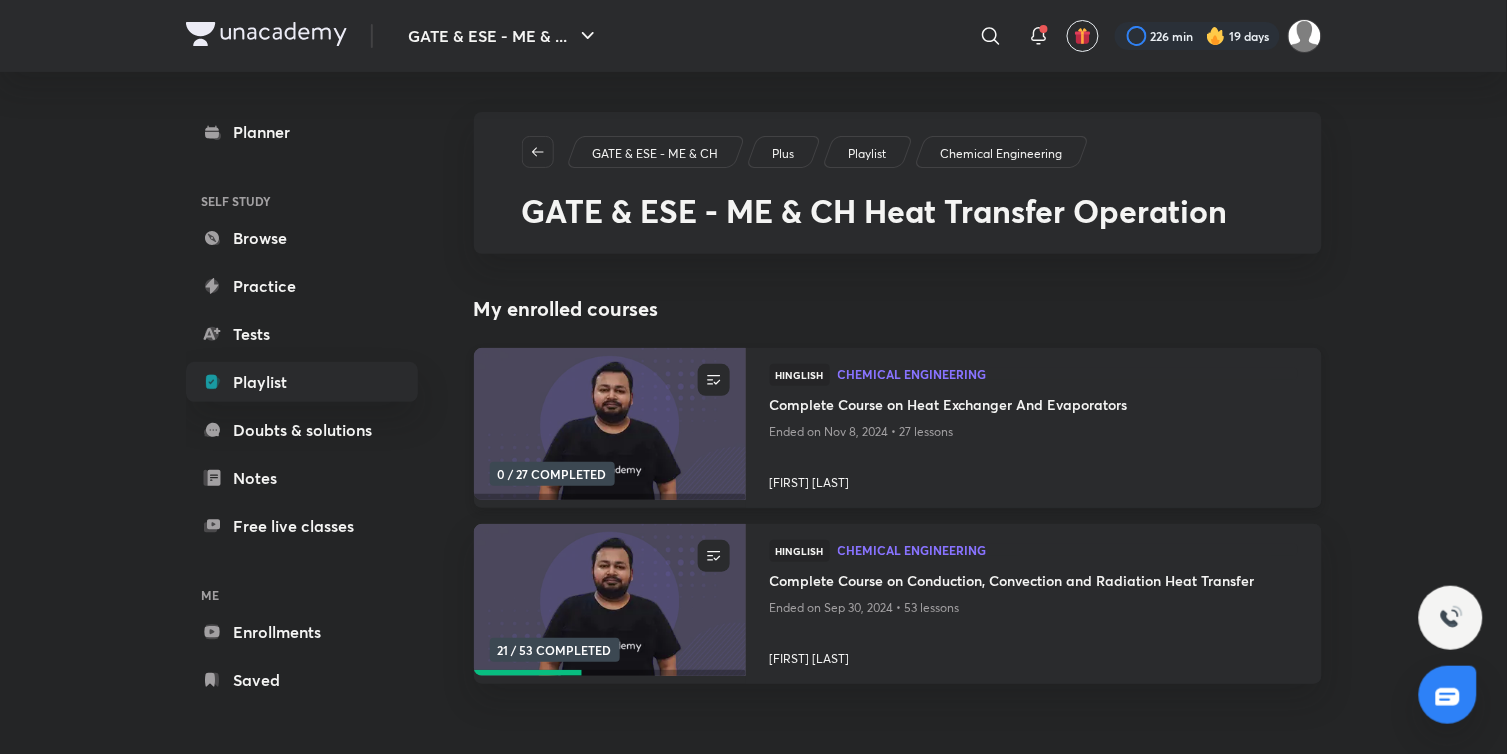 click at bounding box center [609, 424] 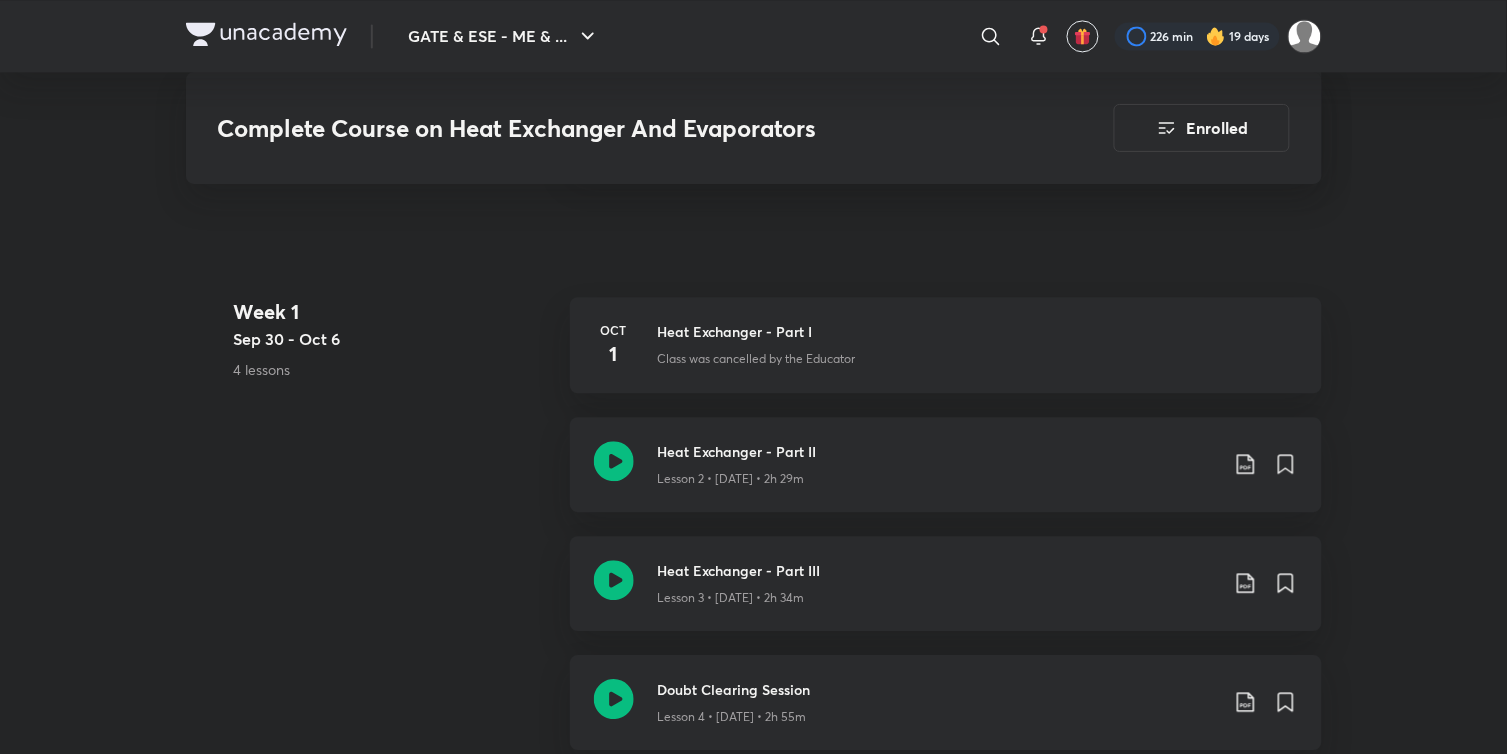 scroll, scrollTop: 1333, scrollLeft: 0, axis: vertical 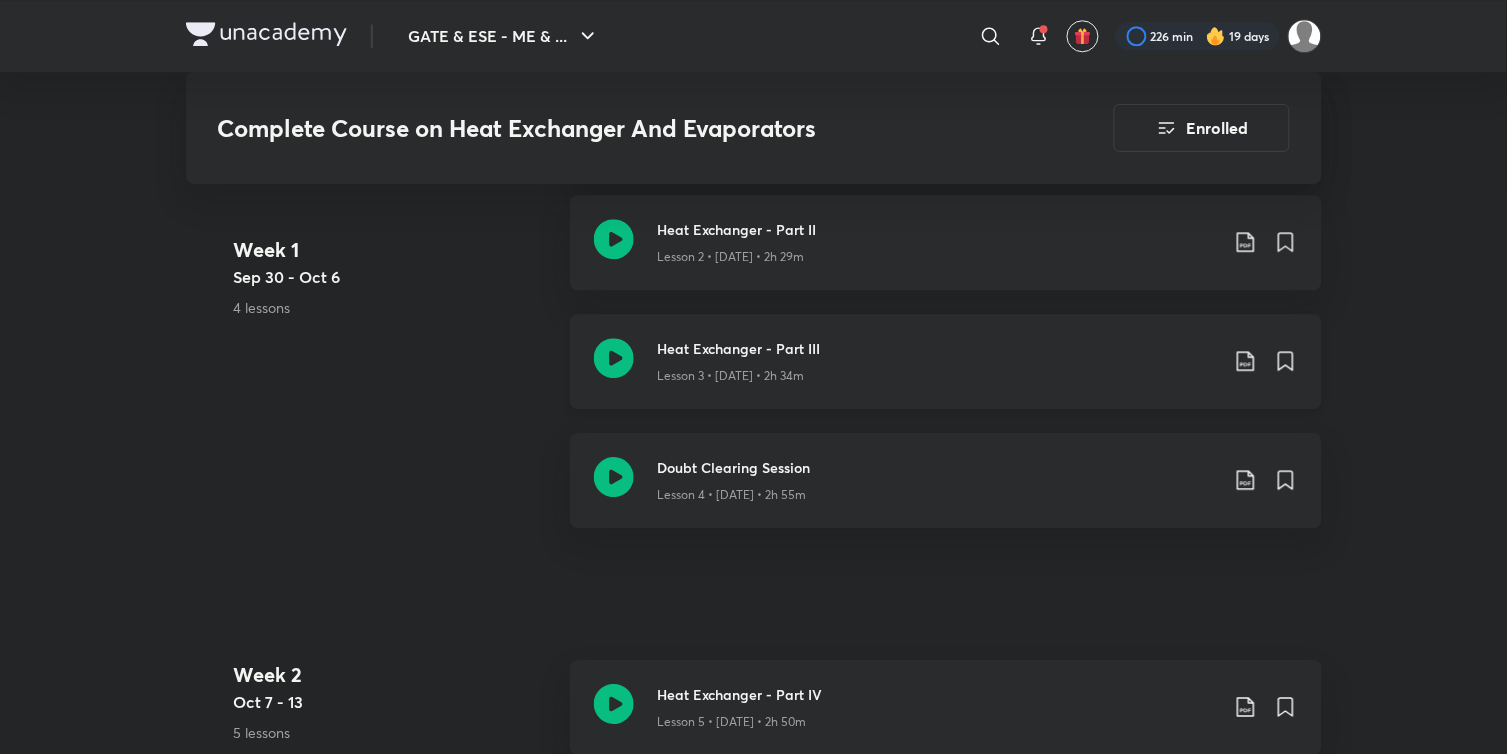 click 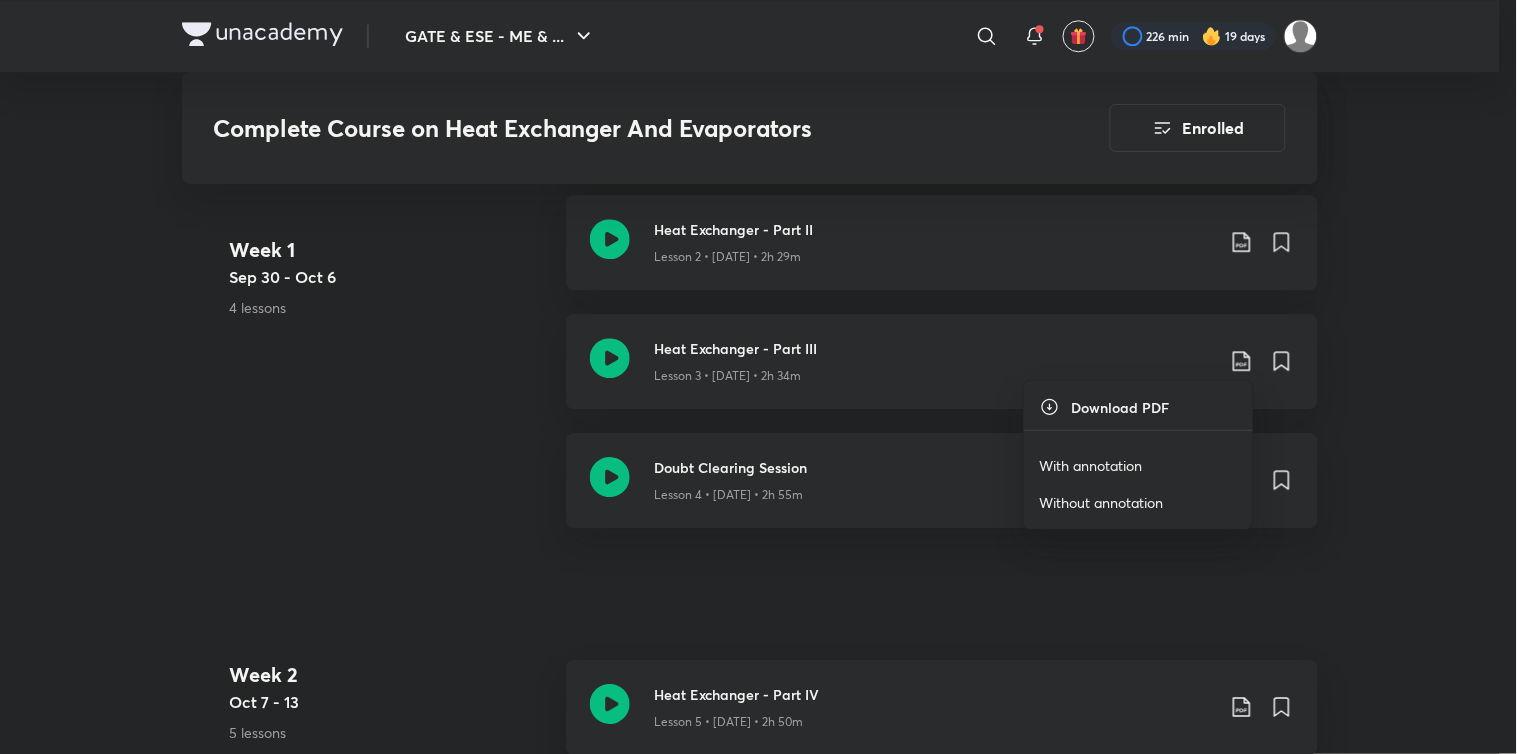 click on "With annotation" at bounding box center [1091, 465] 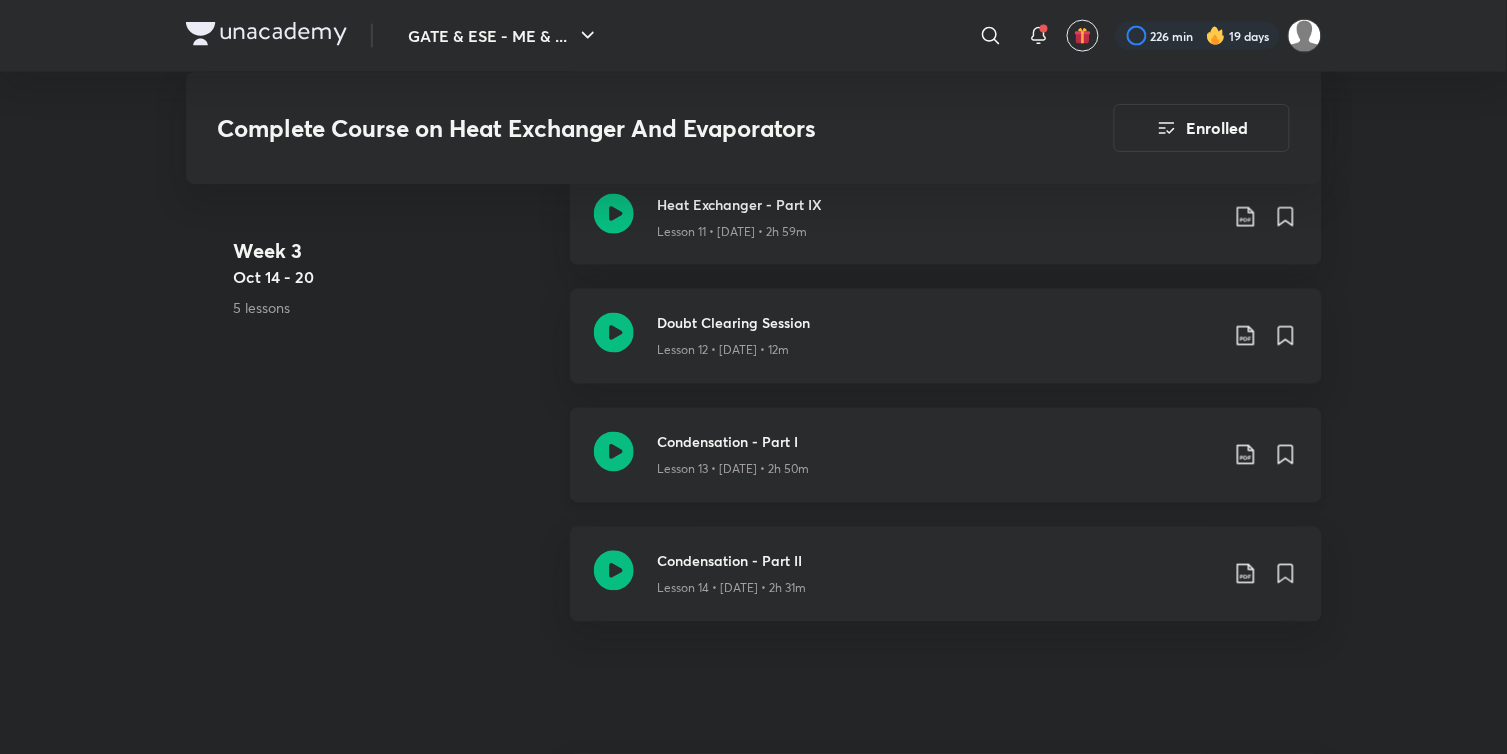 scroll, scrollTop: 2555, scrollLeft: 0, axis: vertical 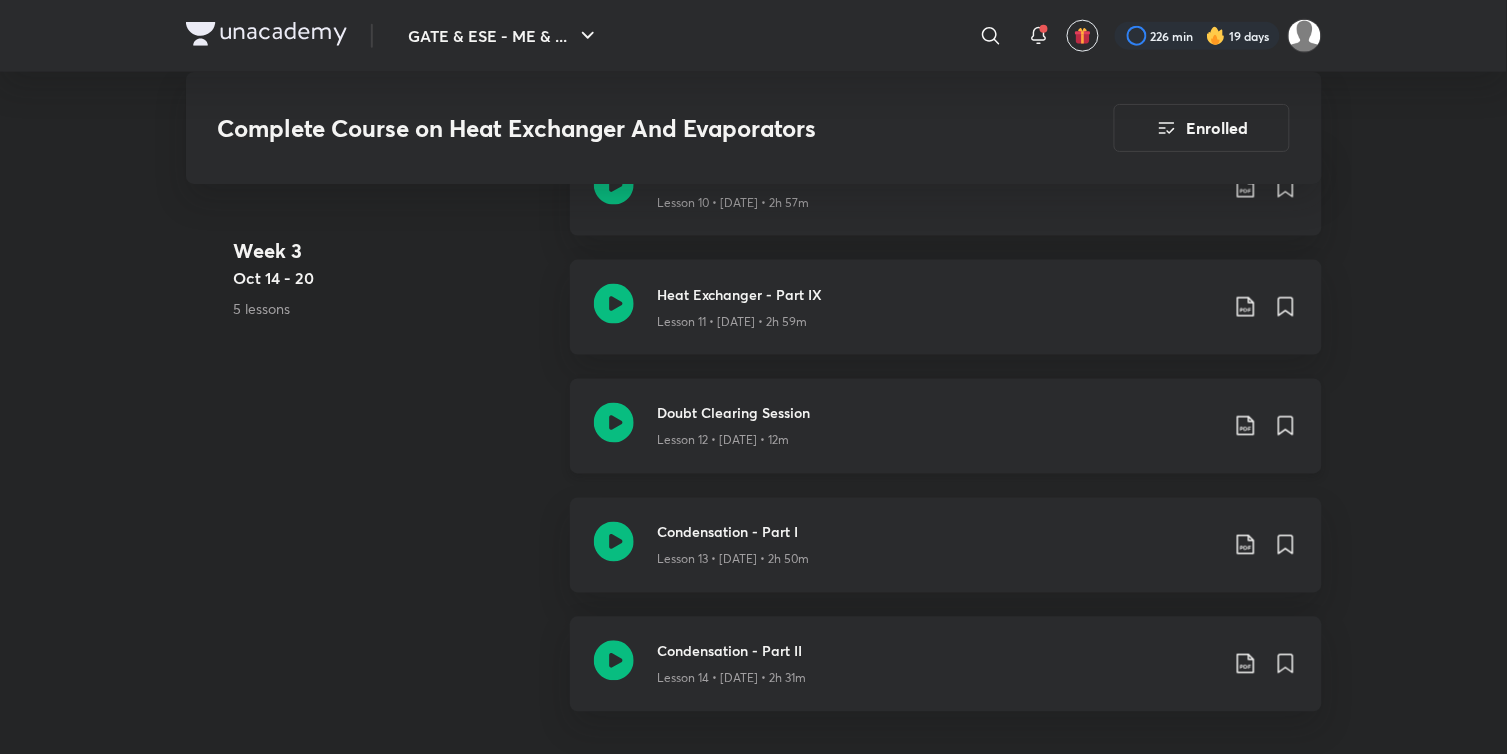 click 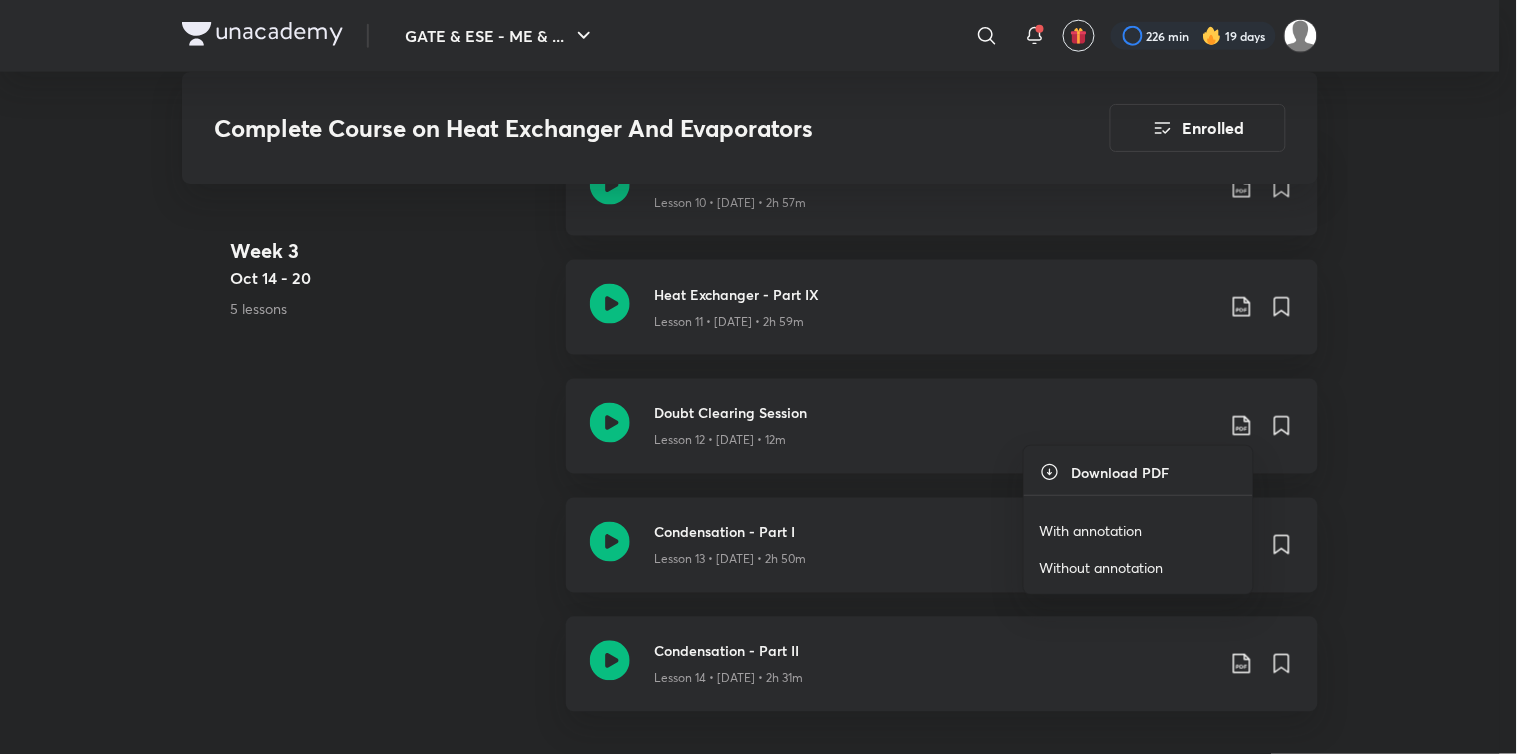 click on "With annotation" at bounding box center [1091, 530] 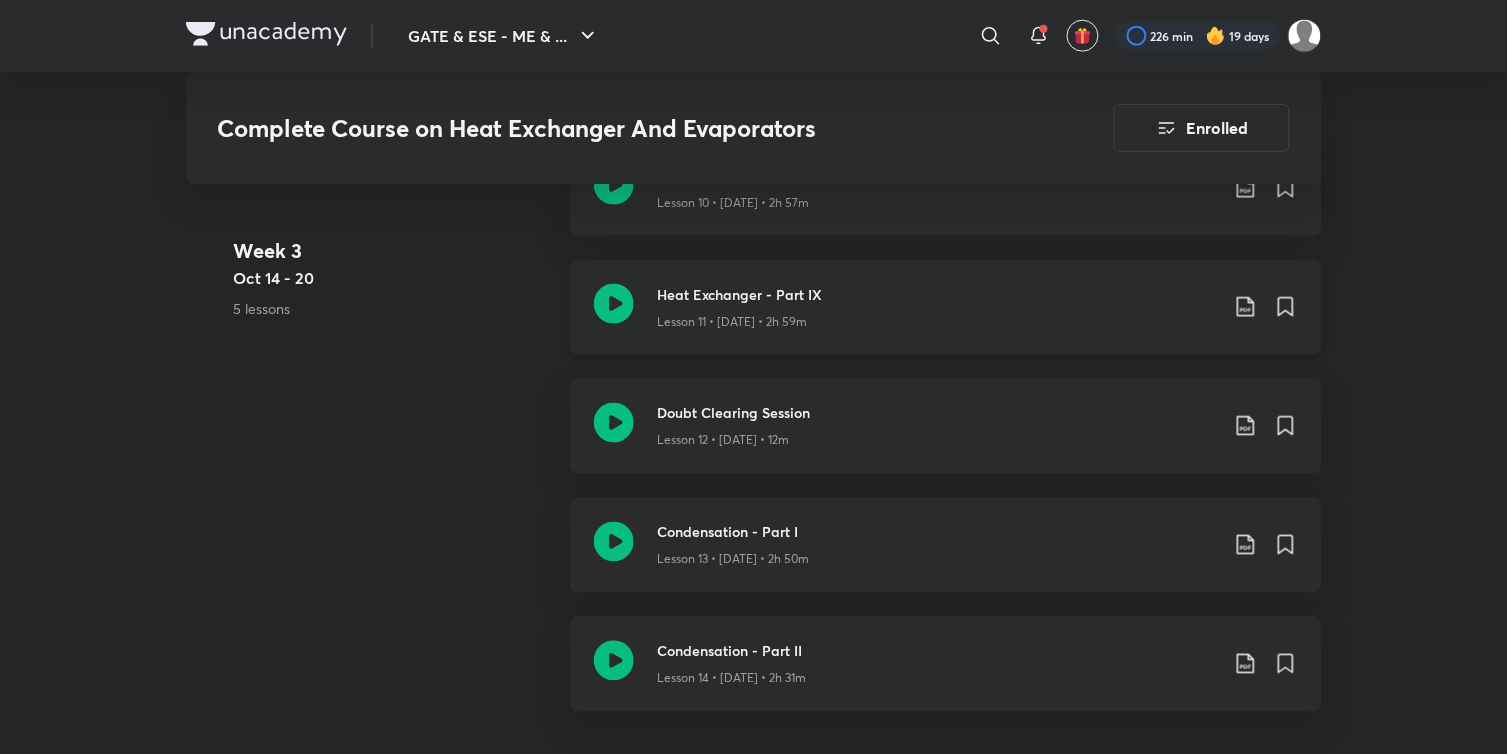 click 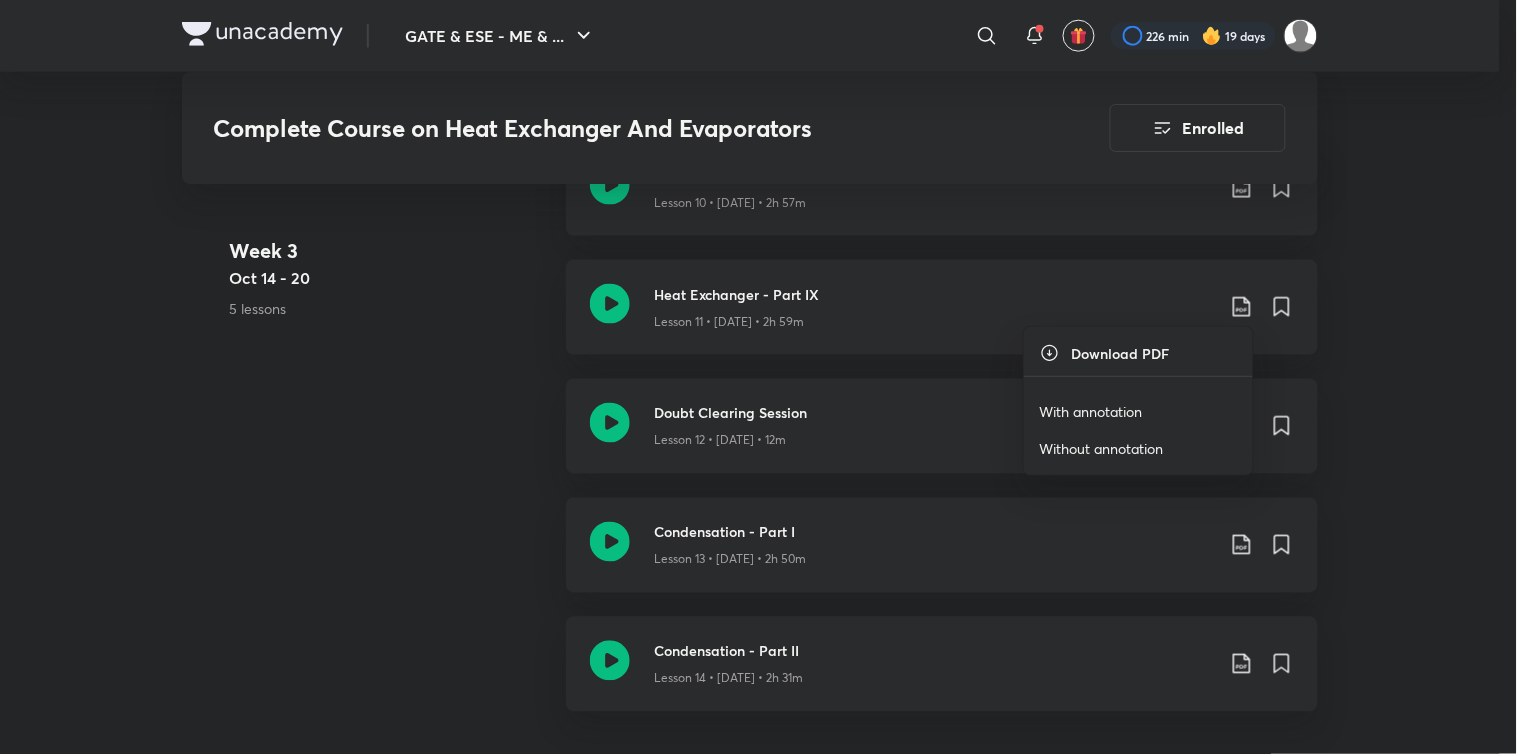 click on "With annotation" at bounding box center (1091, 411) 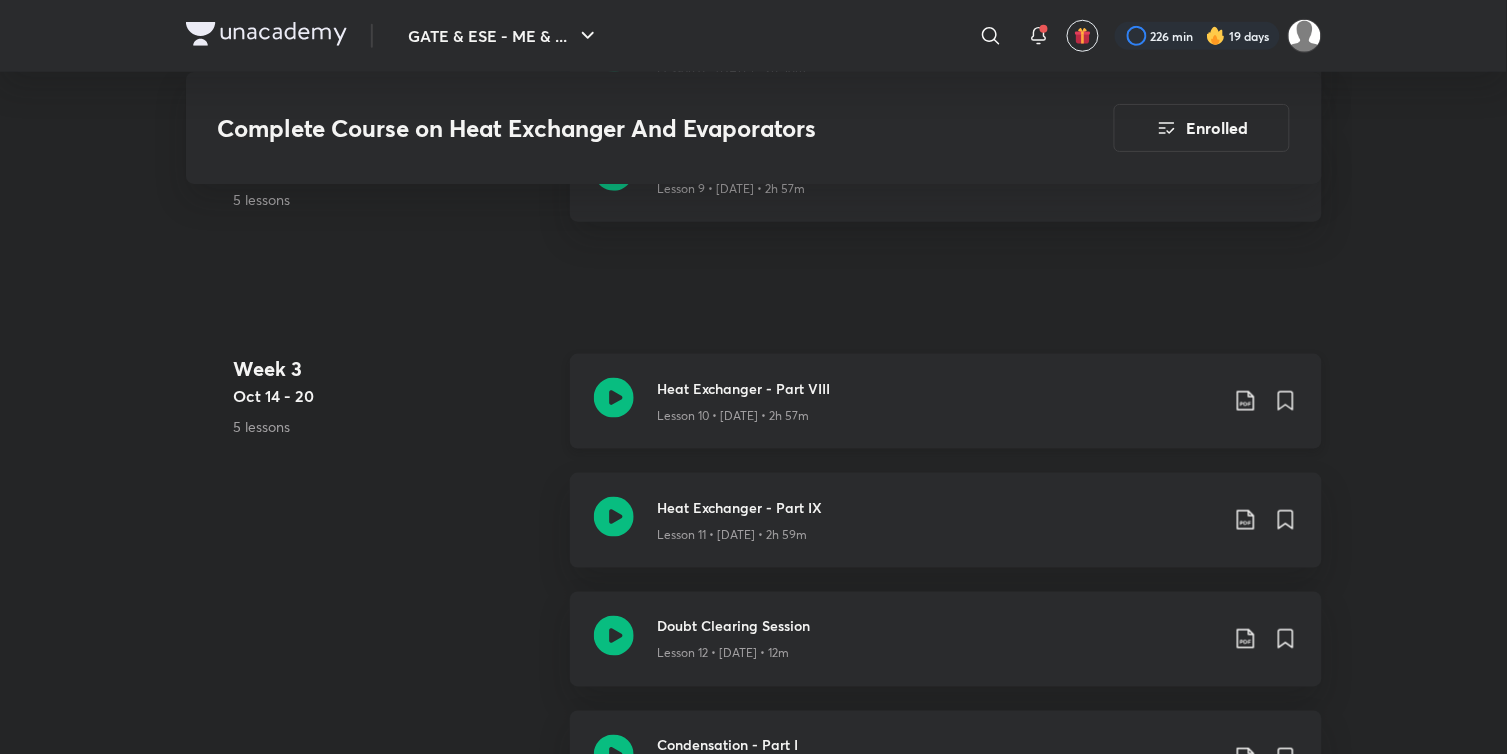 scroll, scrollTop: 2333, scrollLeft: 0, axis: vertical 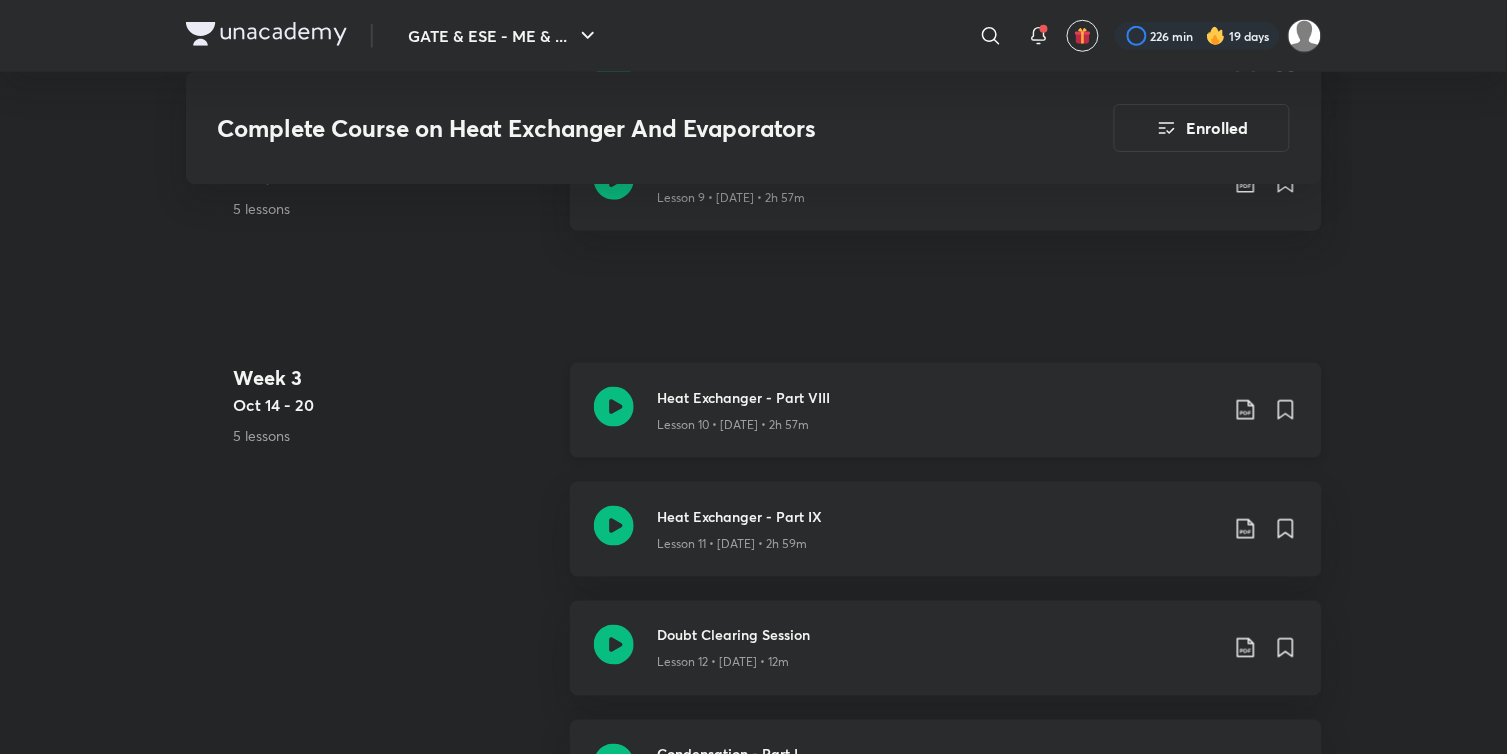 click 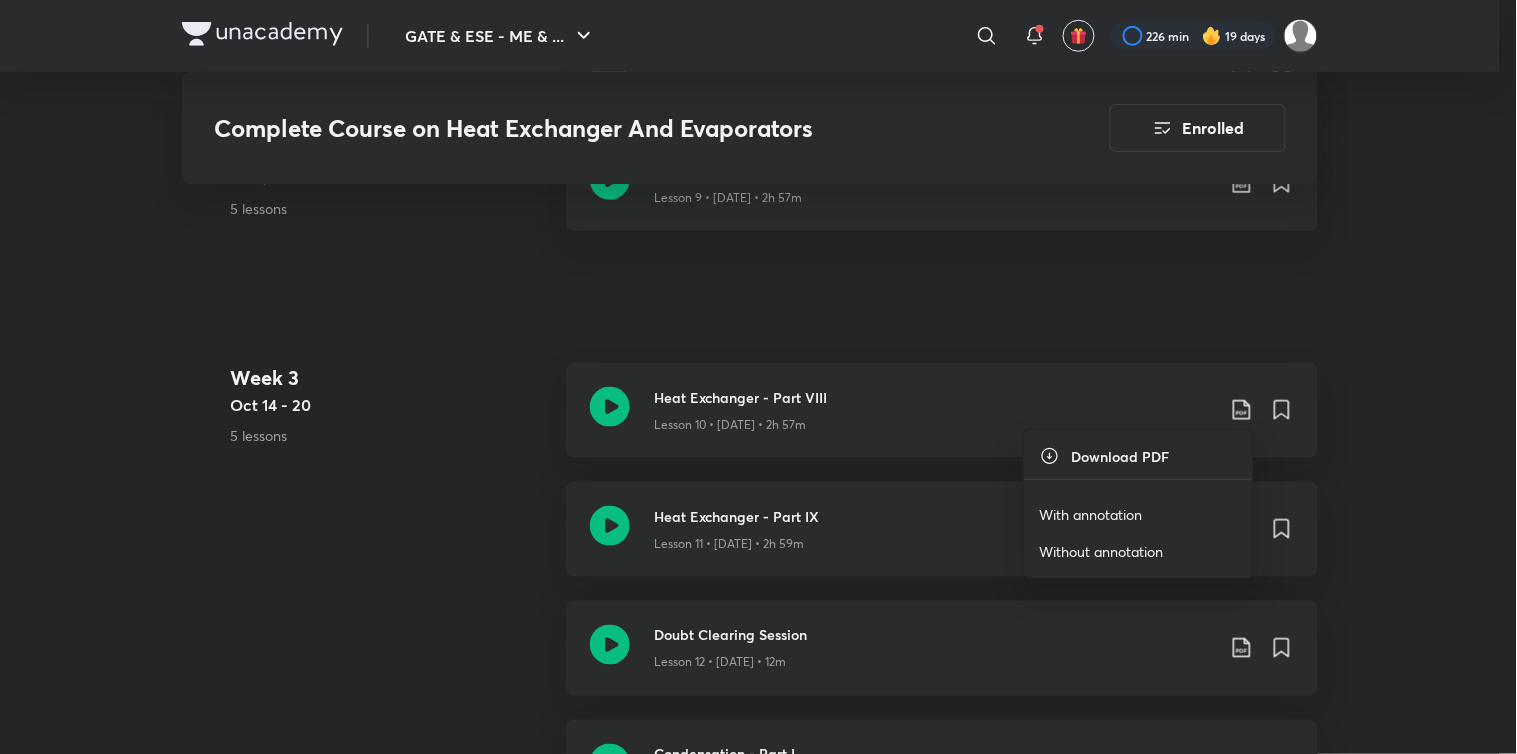 click on "With annotation" at bounding box center [1091, 514] 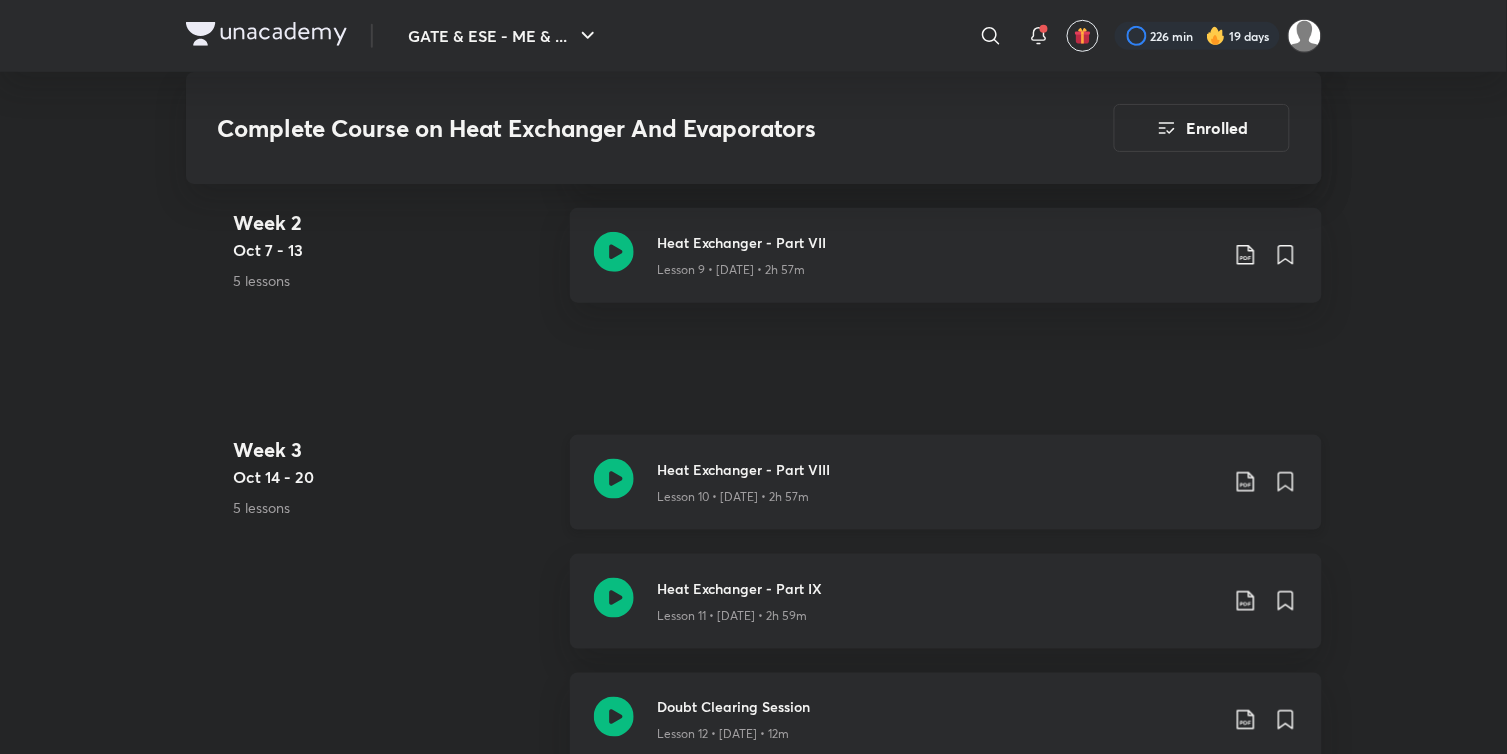 scroll, scrollTop: 2222, scrollLeft: 0, axis: vertical 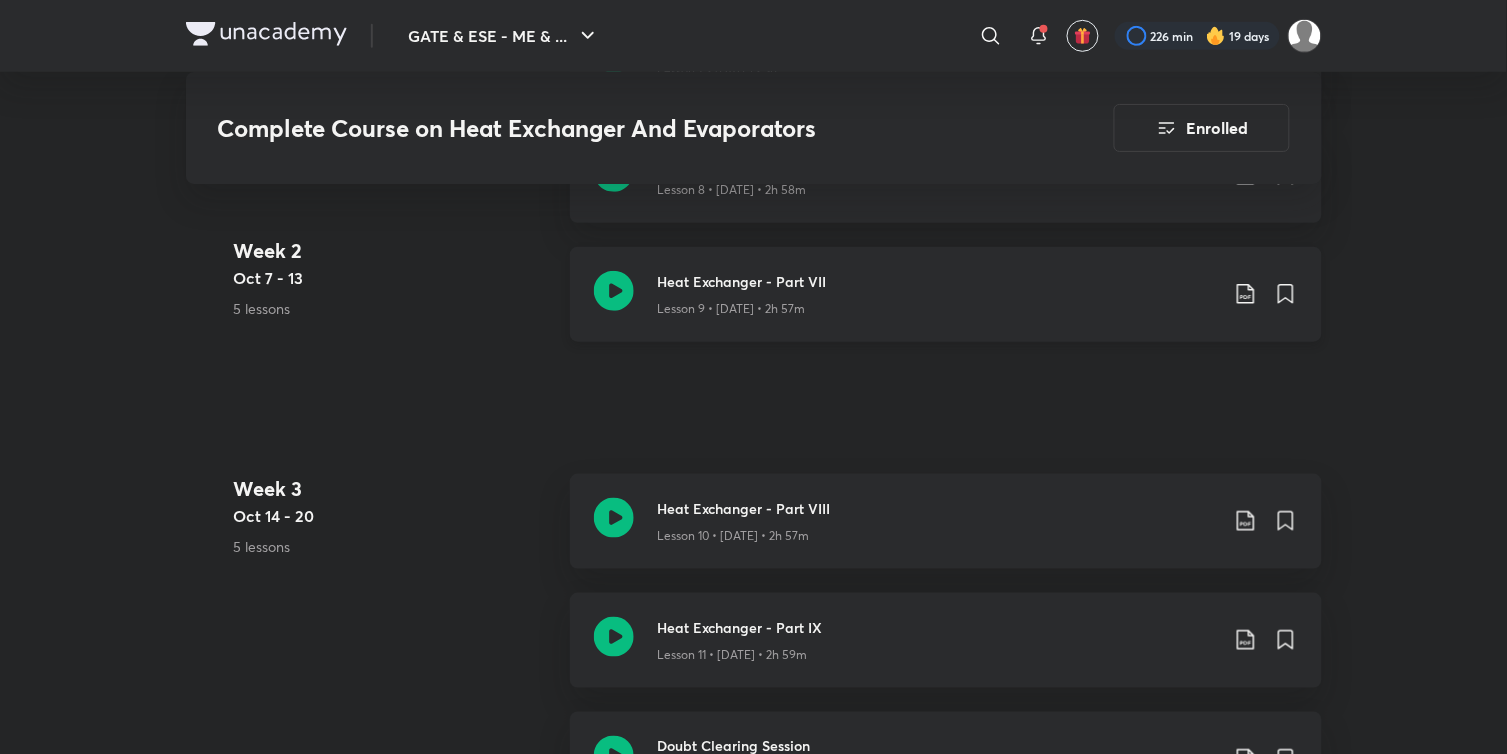 click 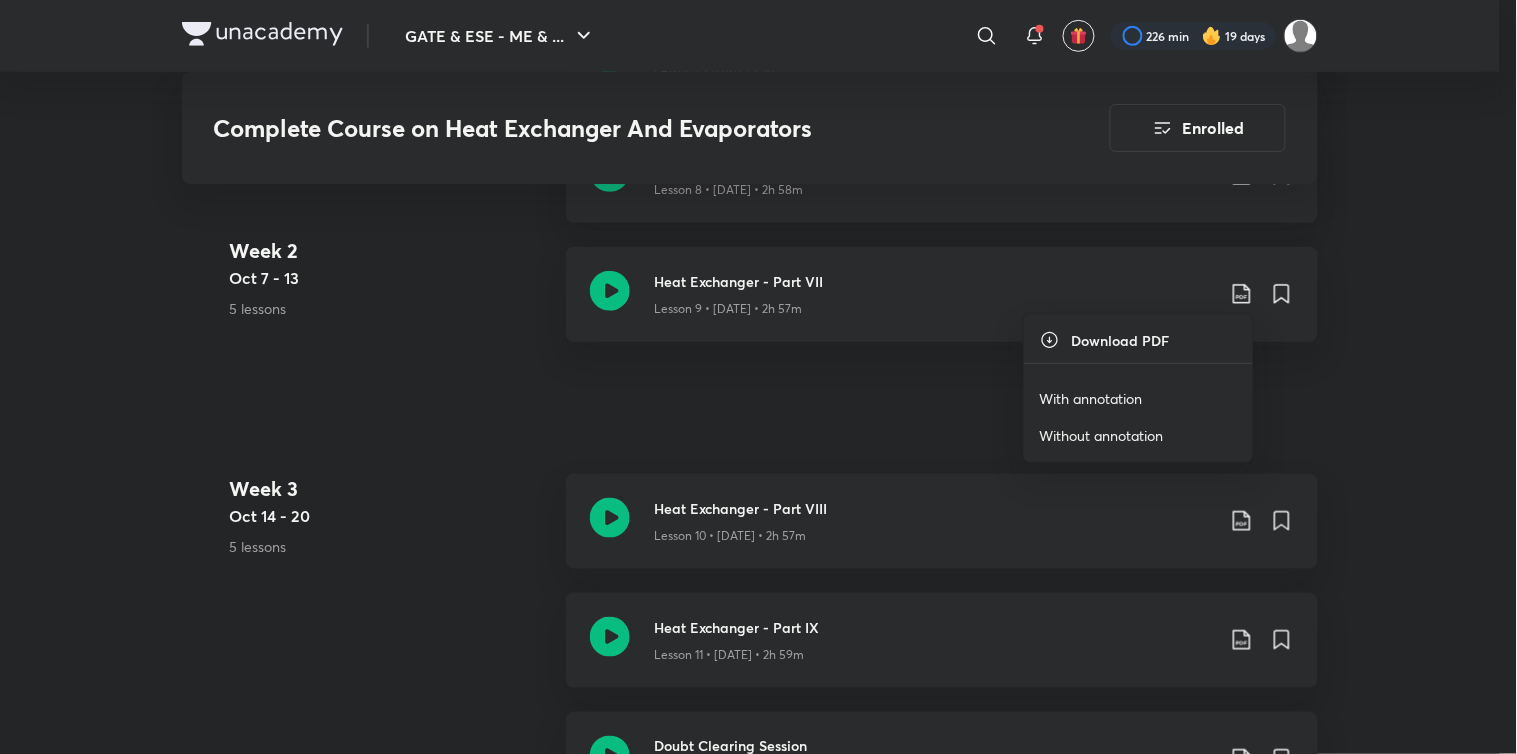 click on "With annotation" at bounding box center [1091, 398] 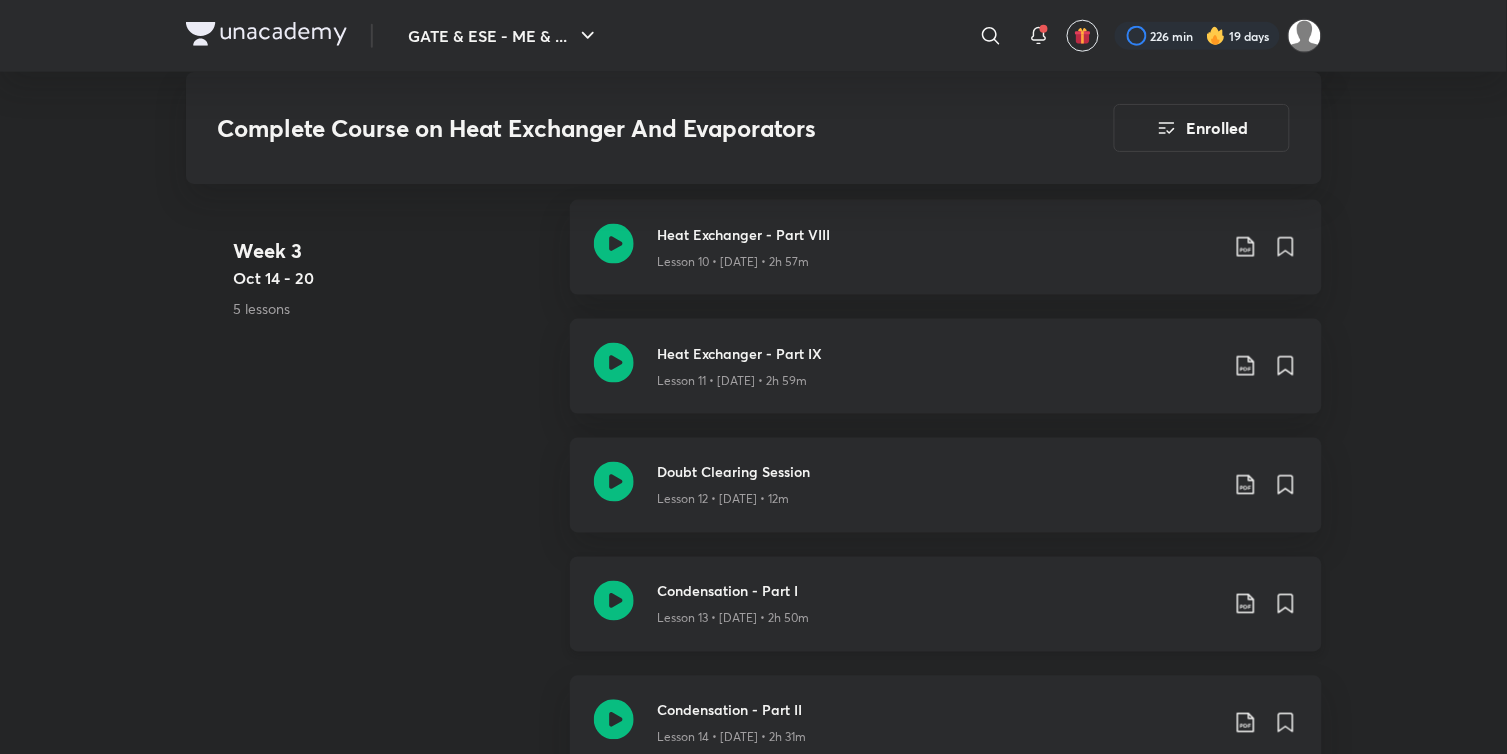 scroll, scrollTop: 2444, scrollLeft: 0, axis: vertical 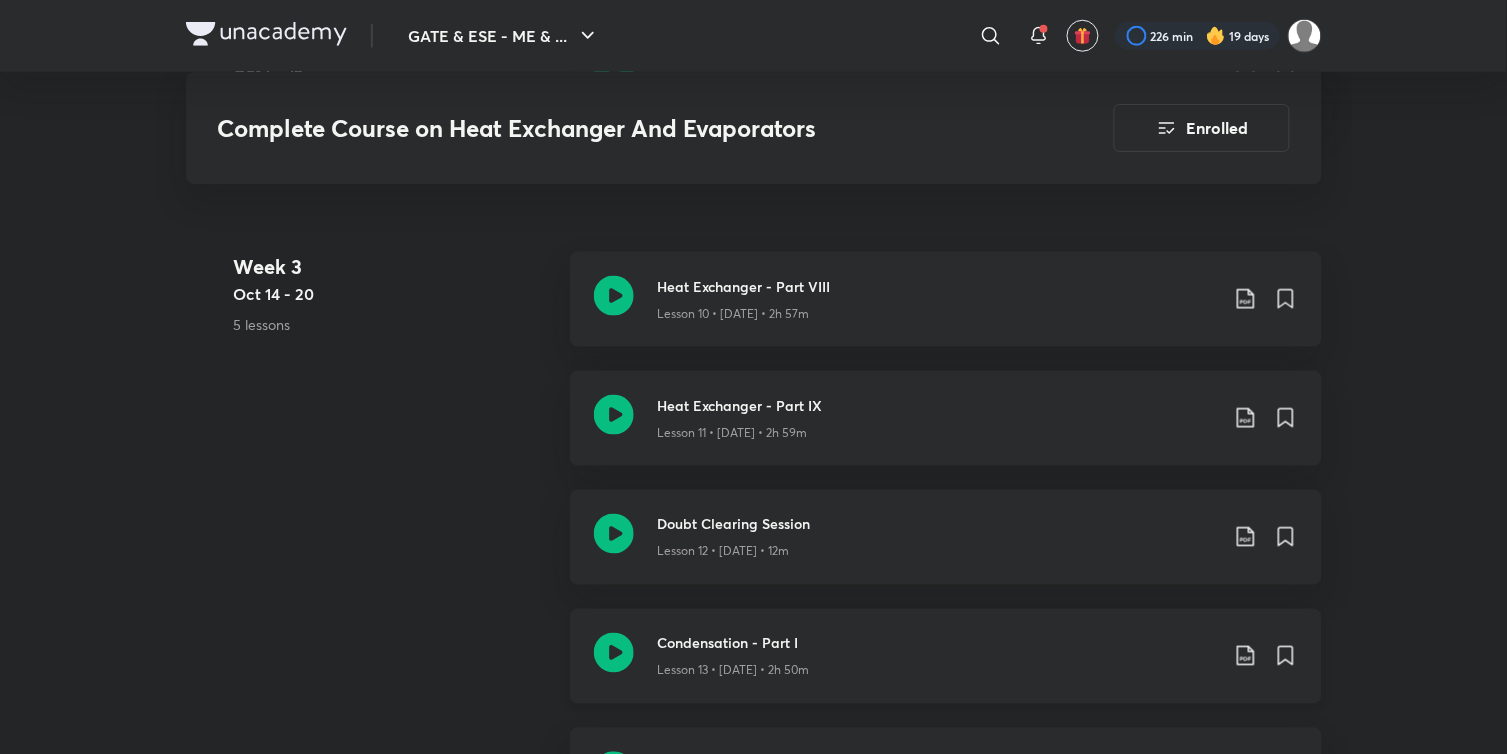click 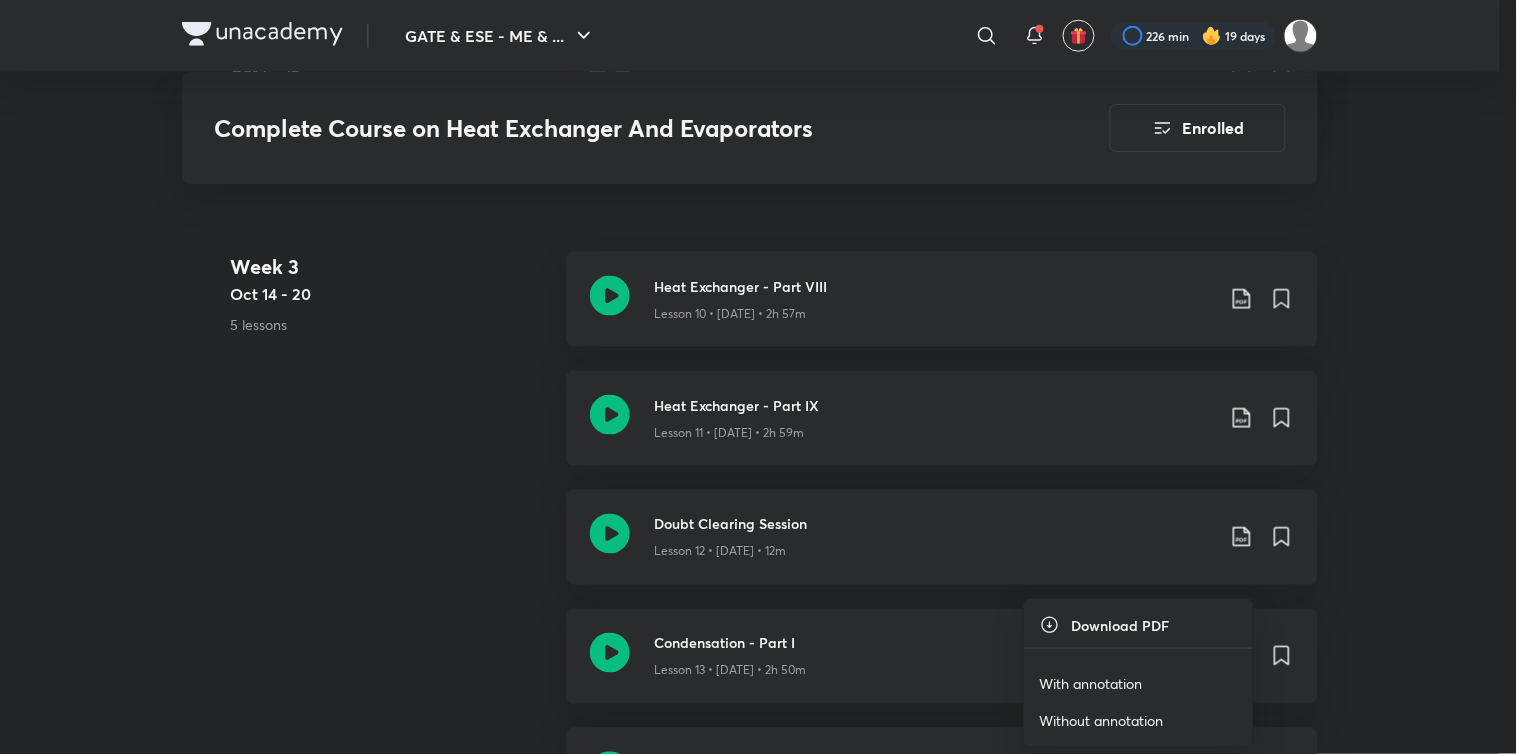click on "With annotation" at bounding box center [1091, 683] 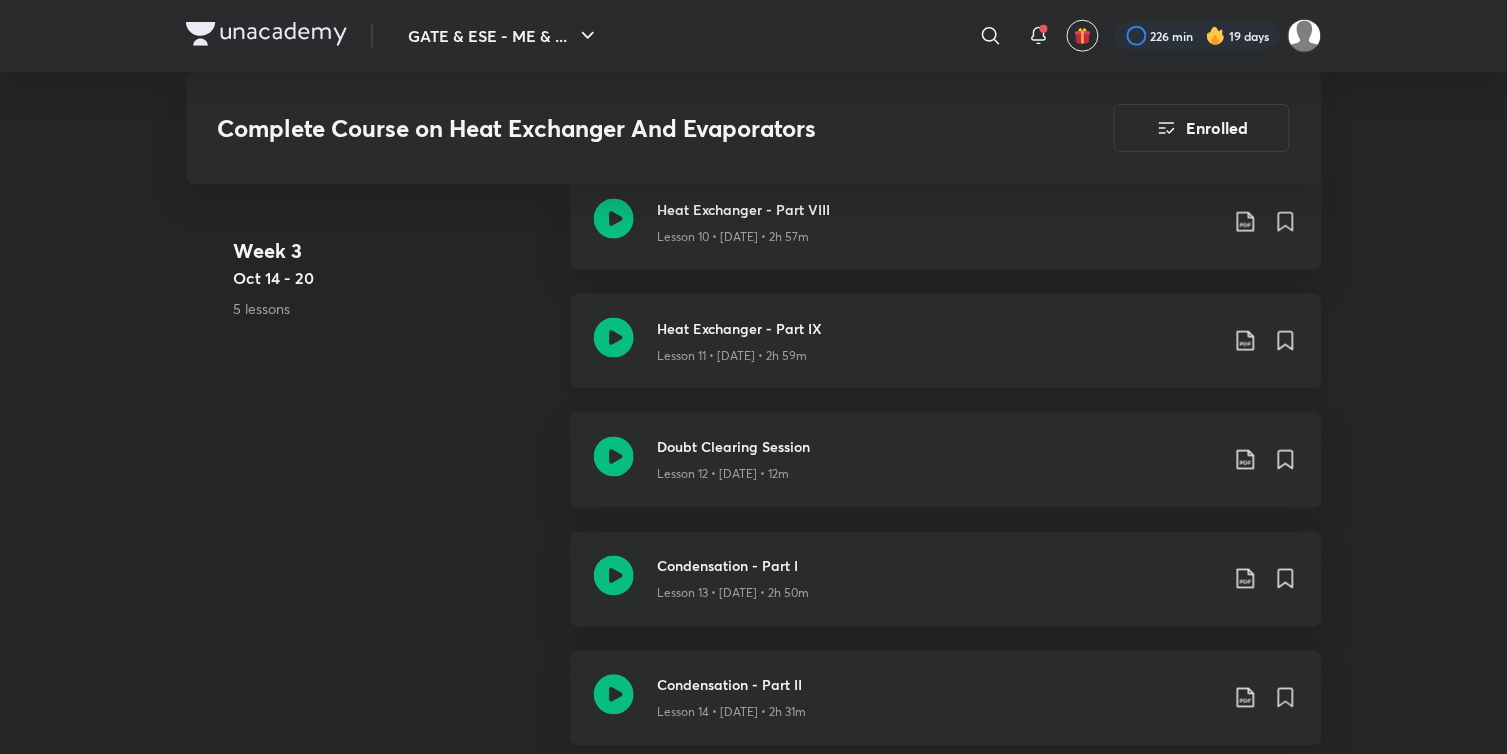 scroll, scrollTop: 2777, scrollLeft: 0, axis: vertical 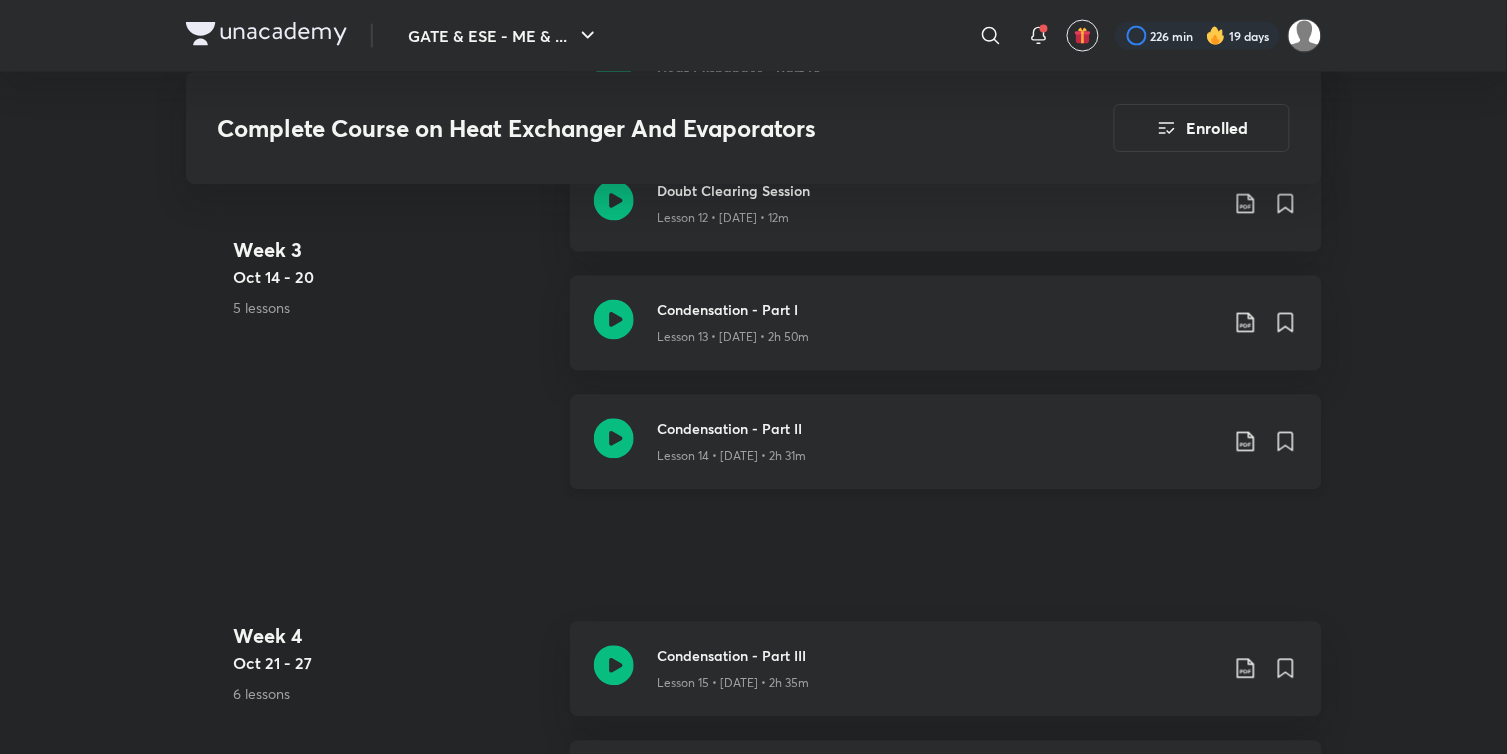 click 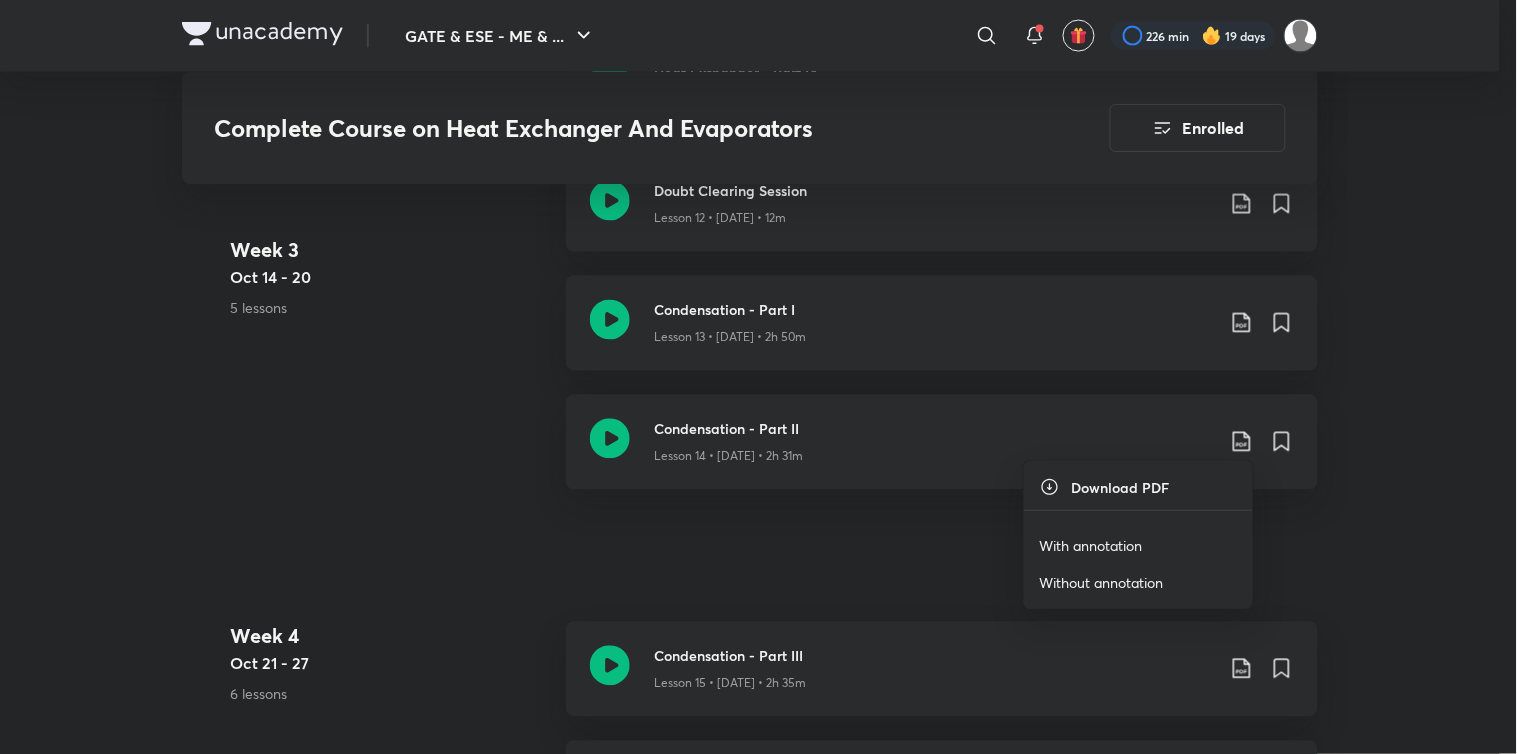 click on "With annotation" at bounding box center [1091, 545] 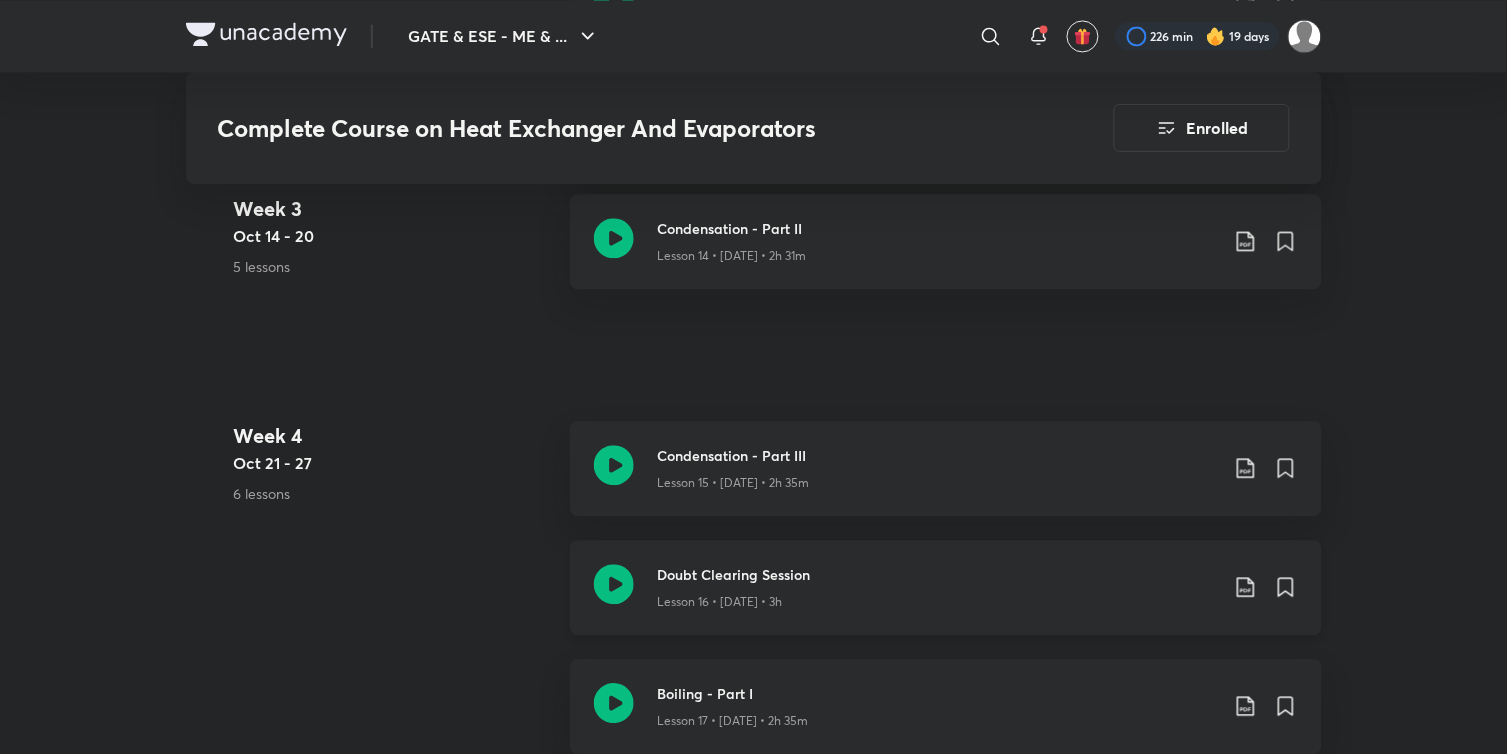 scroll, scrollTop: 3000, scrollLeft: 0, axis: vertical 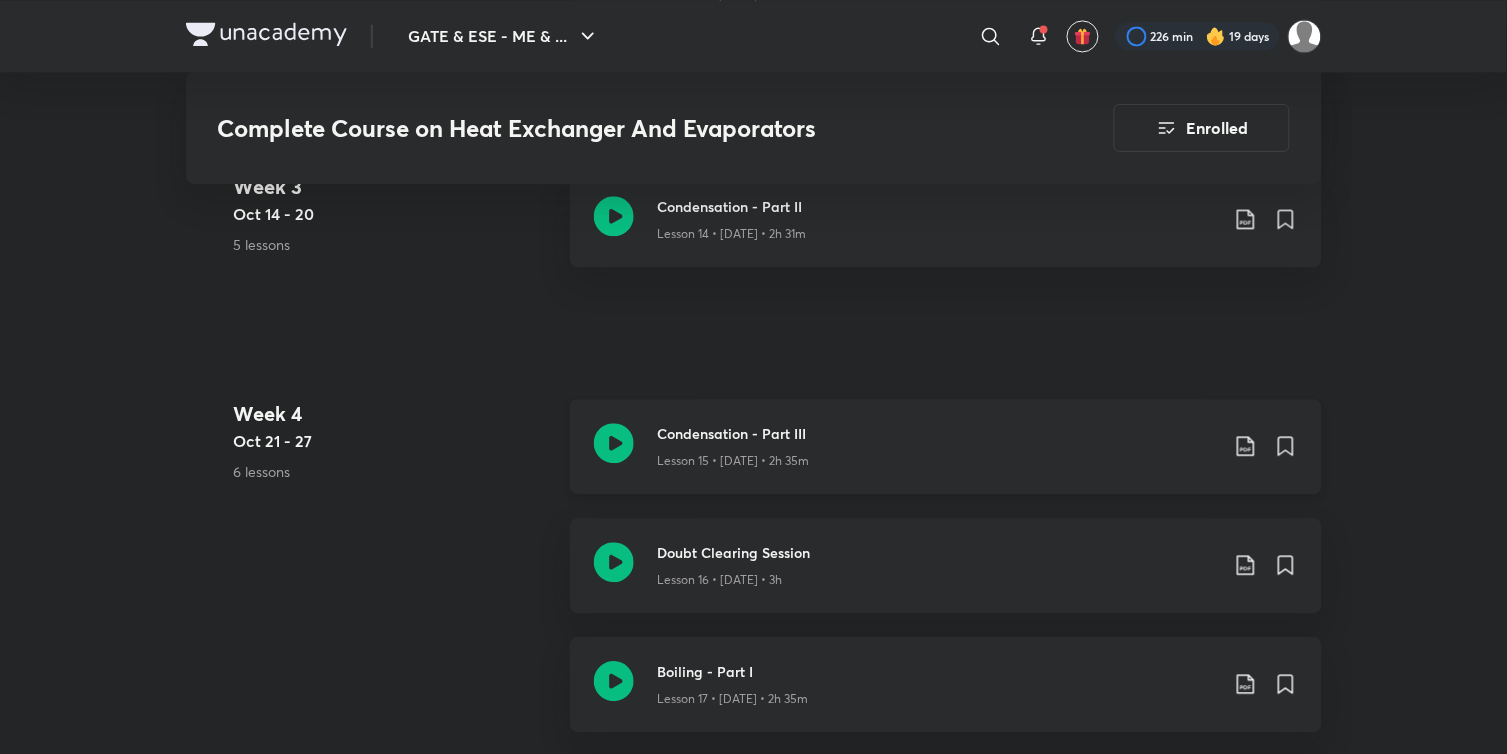 click 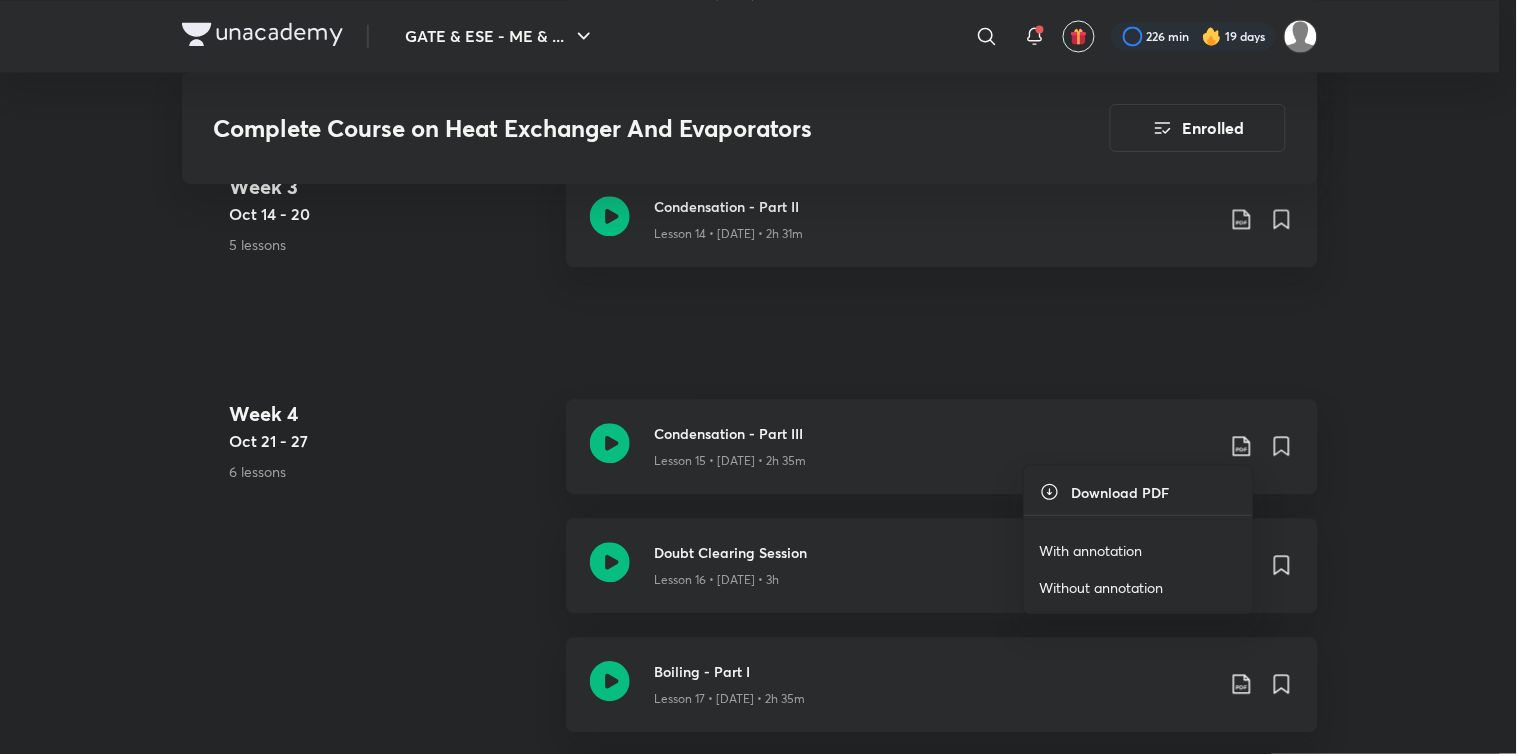 click on "With annotation" at bounding box center [1091, 550] 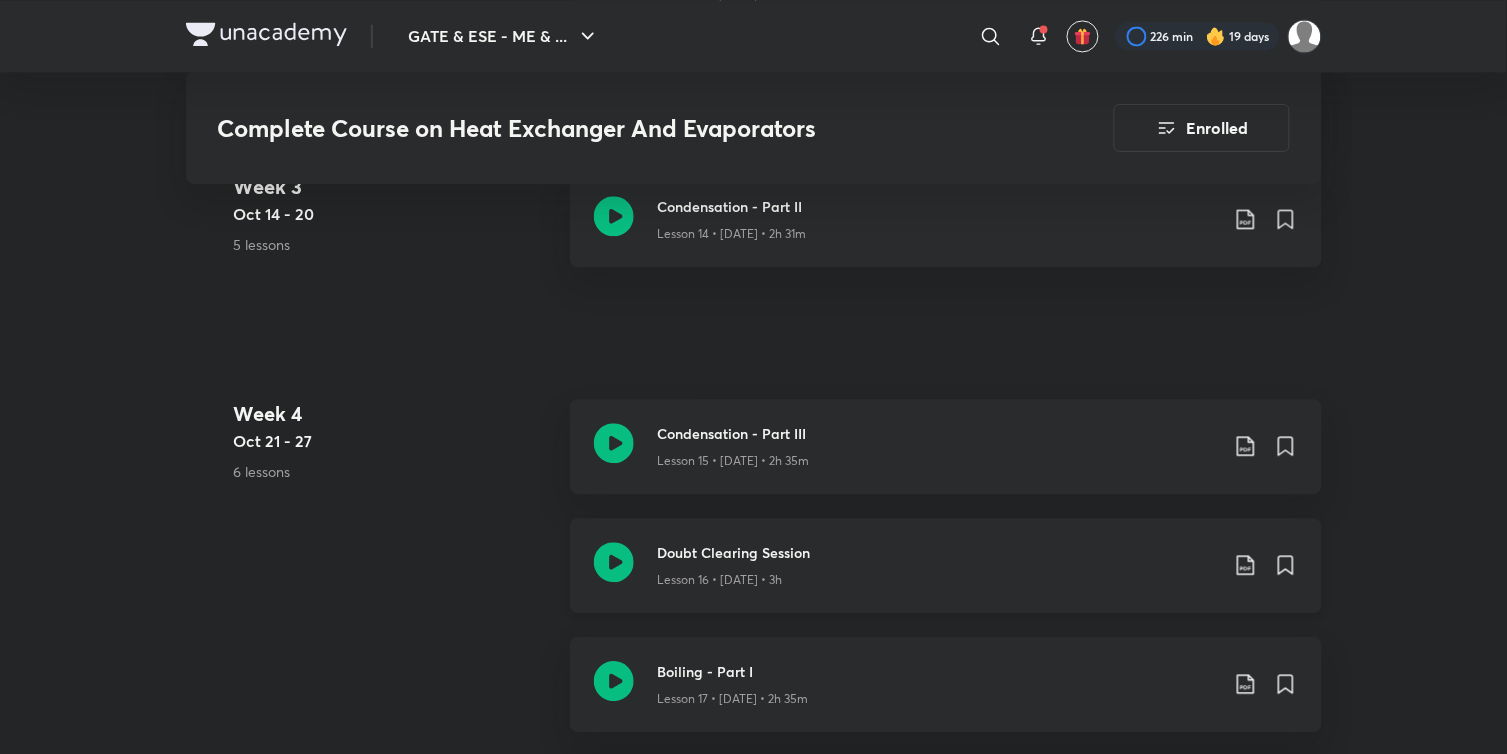 click 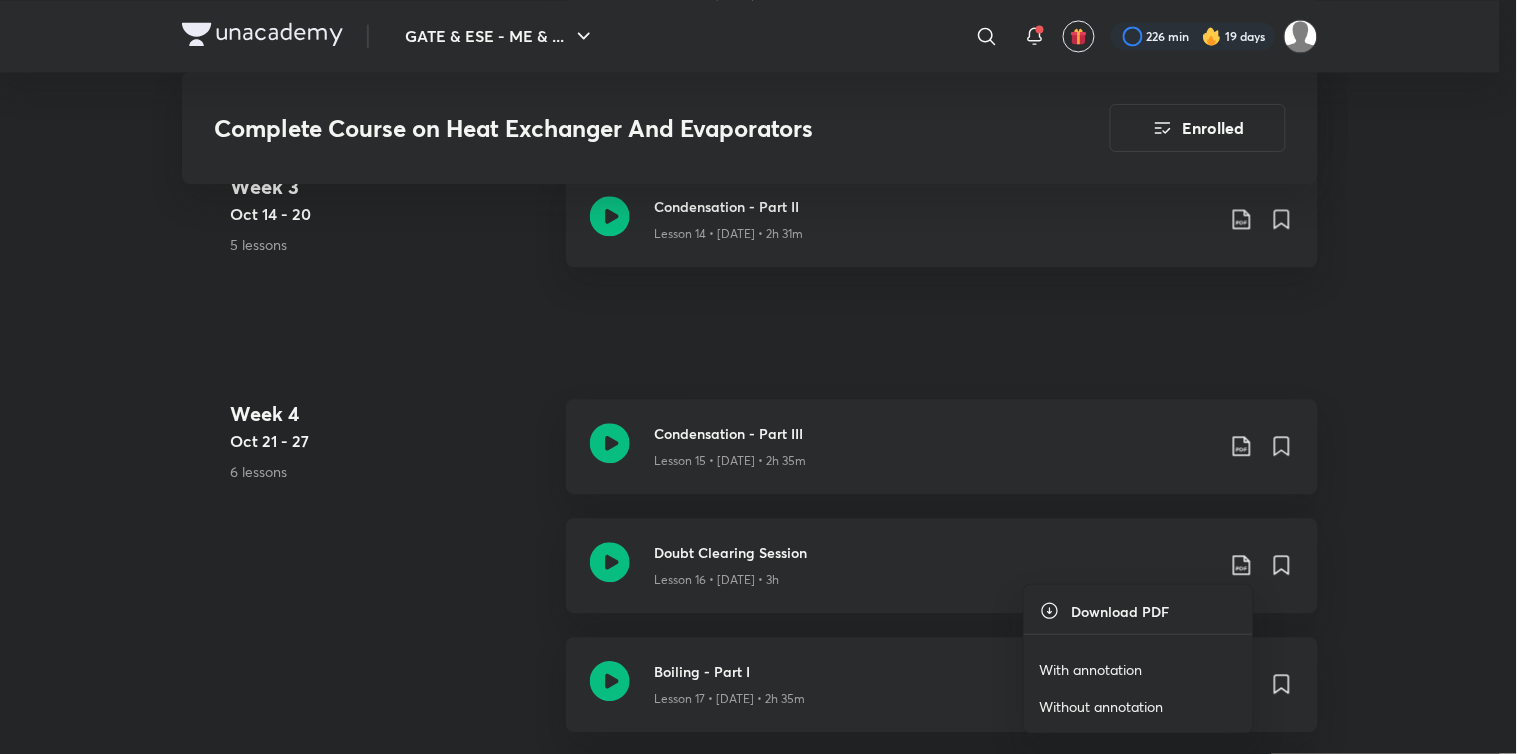 click on "With annotation" at bounding box center [1091, 669] 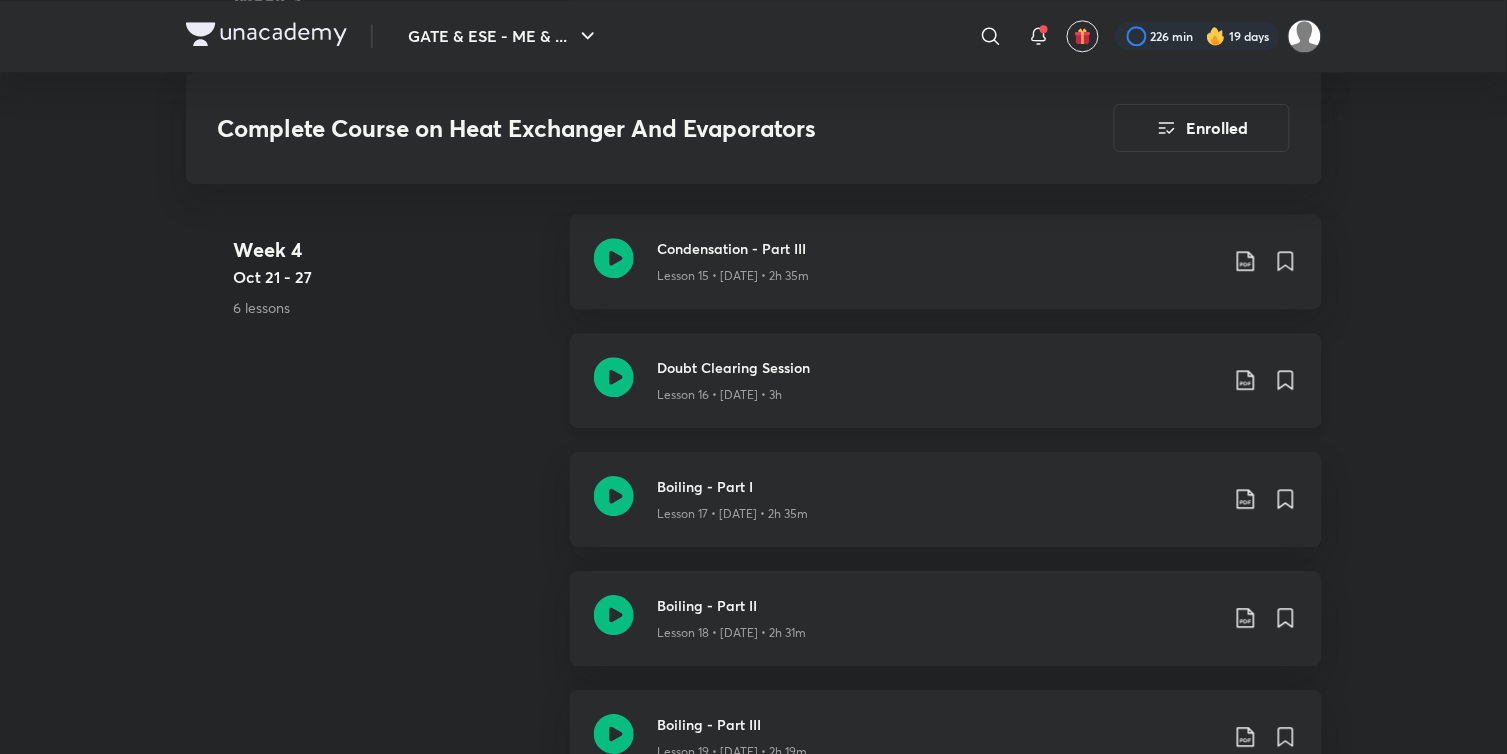 scroll, scrollTop: 3311, scrollLeft: 0, axis: vertical 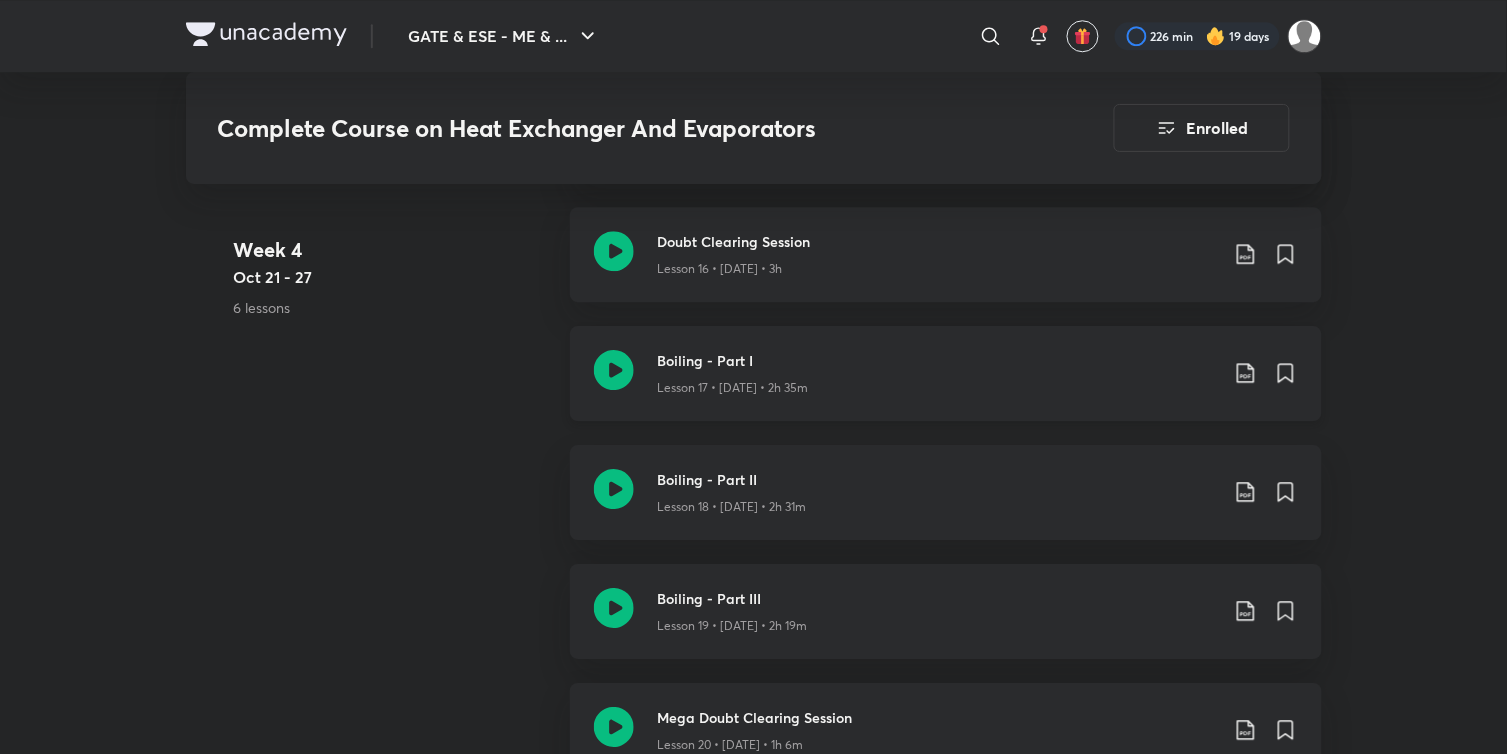 click 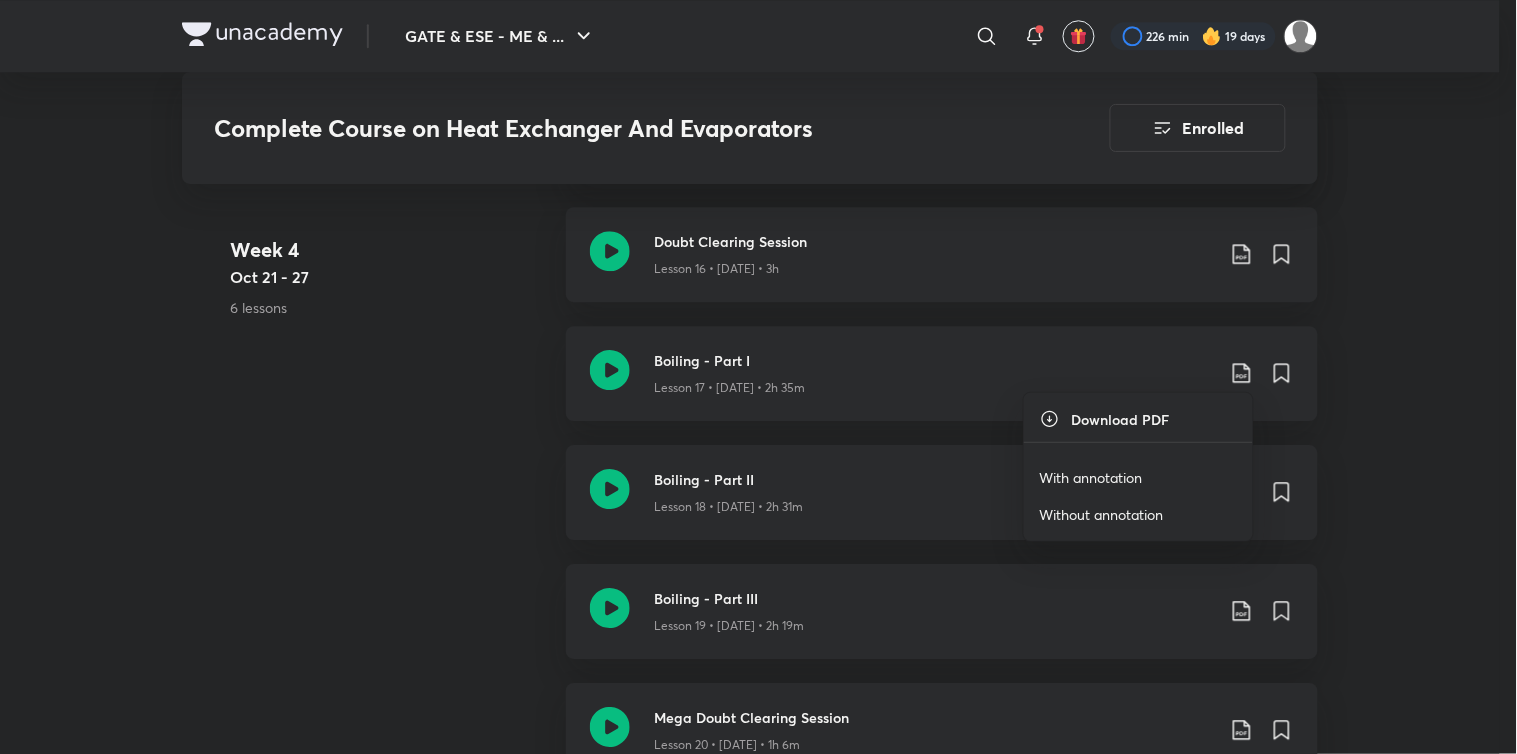 click on "With annotation" at bounding box center [1091, 477] 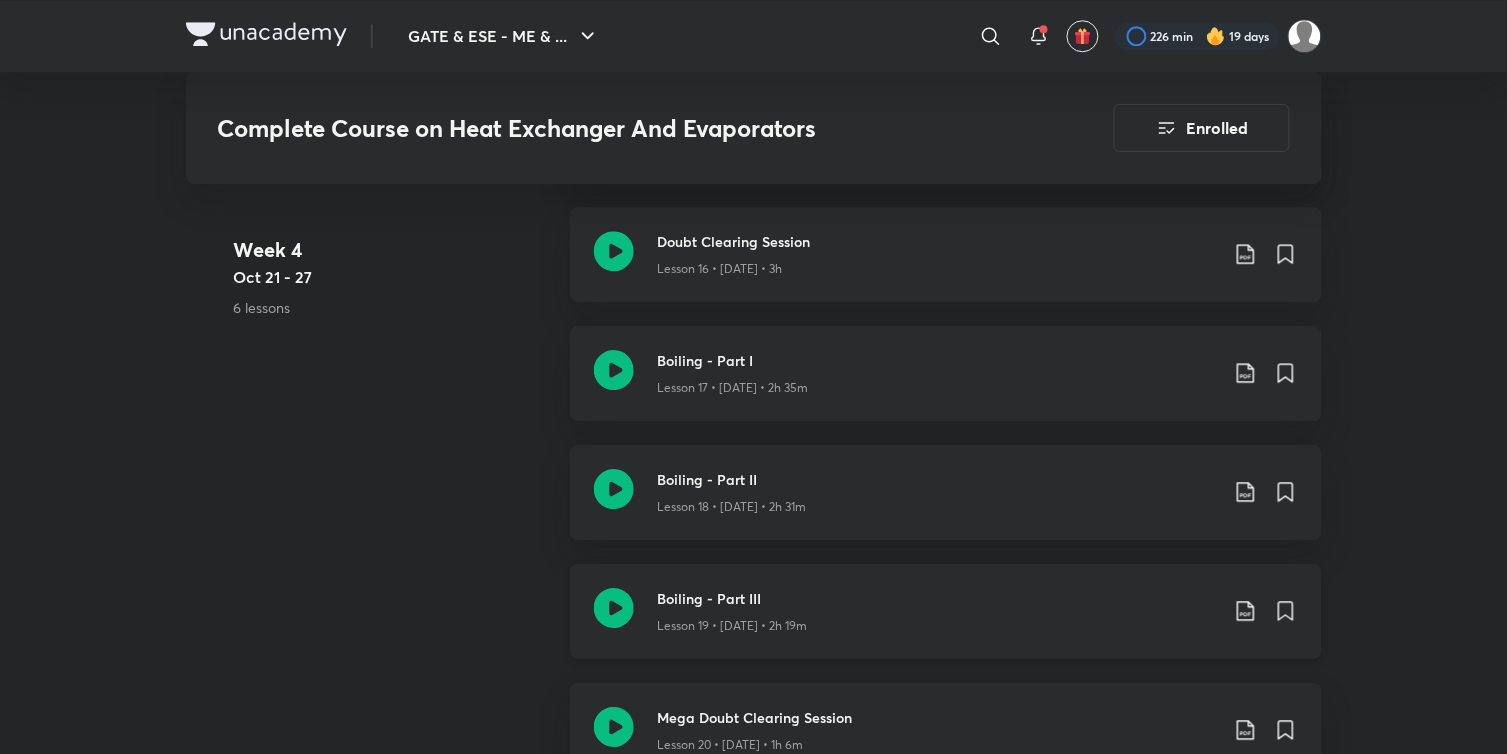 click 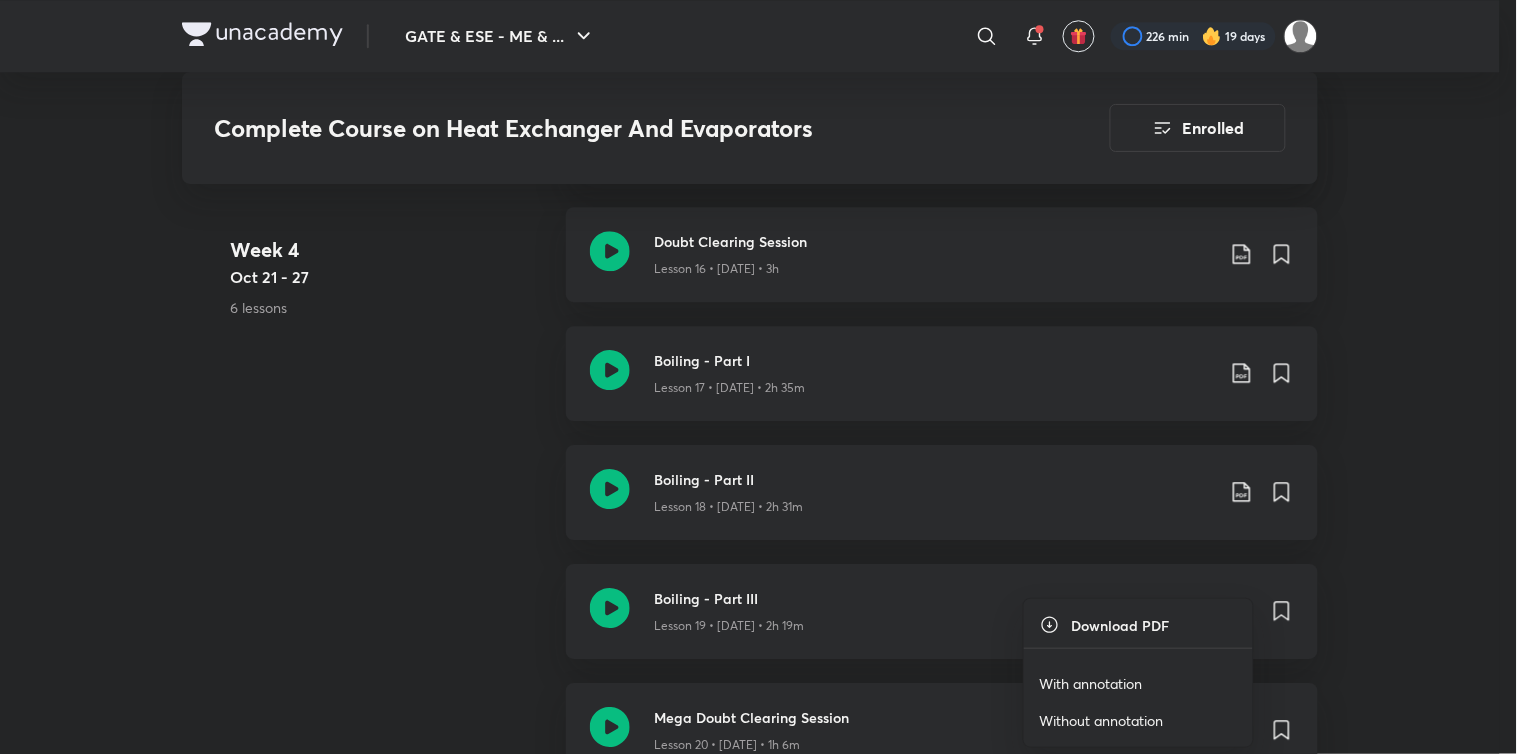 click on "With annotation" at bounding box center (1138, 683) 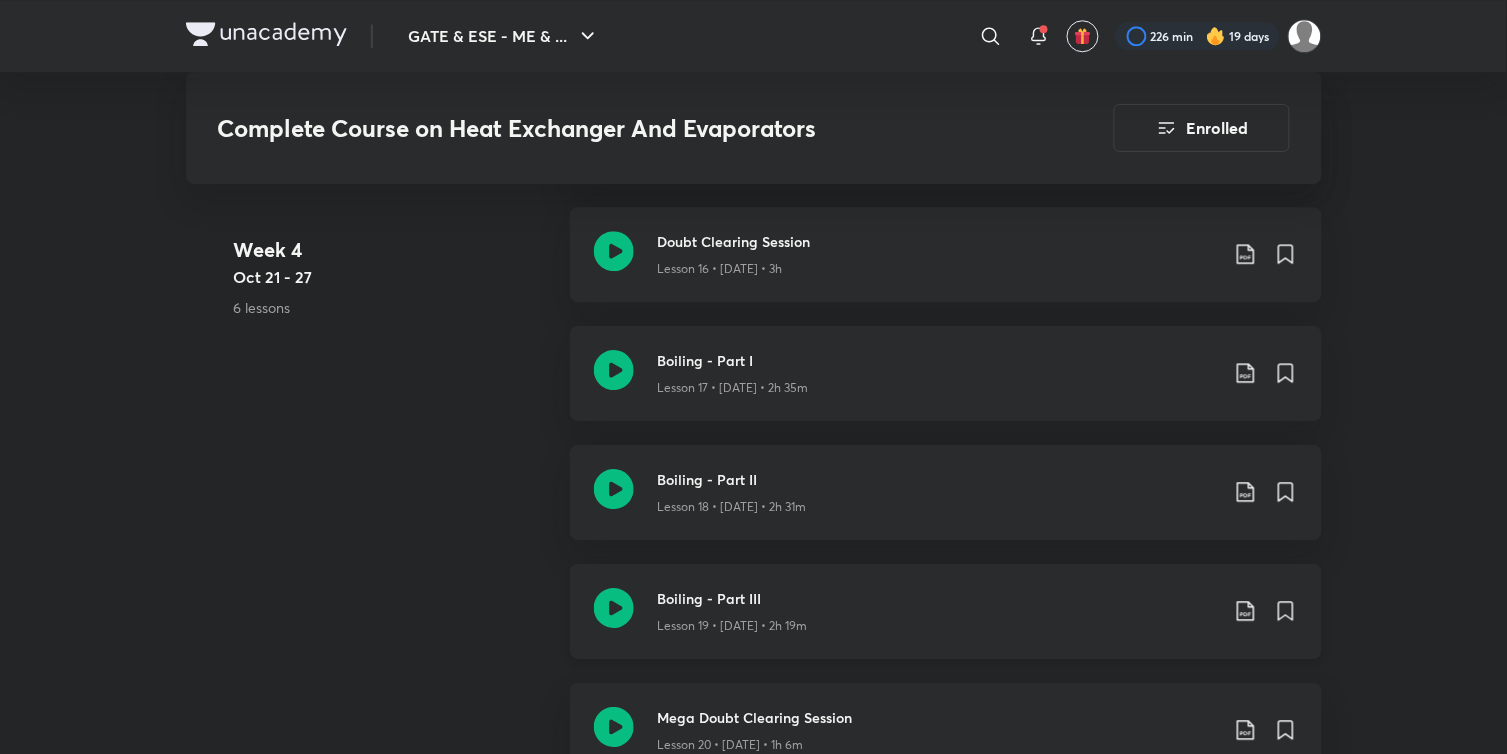 click 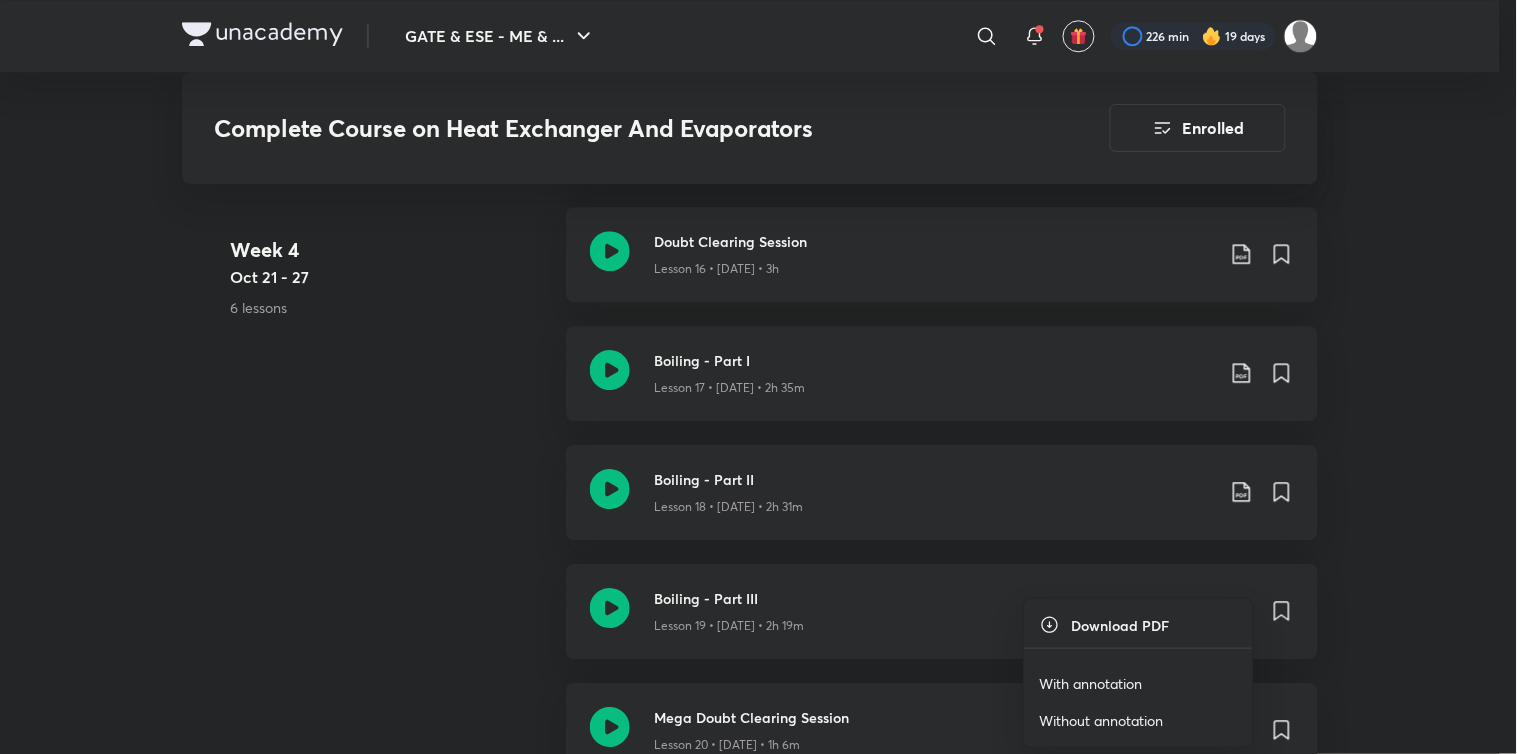 click on "With annotation" at bounding box center [1091, 683] 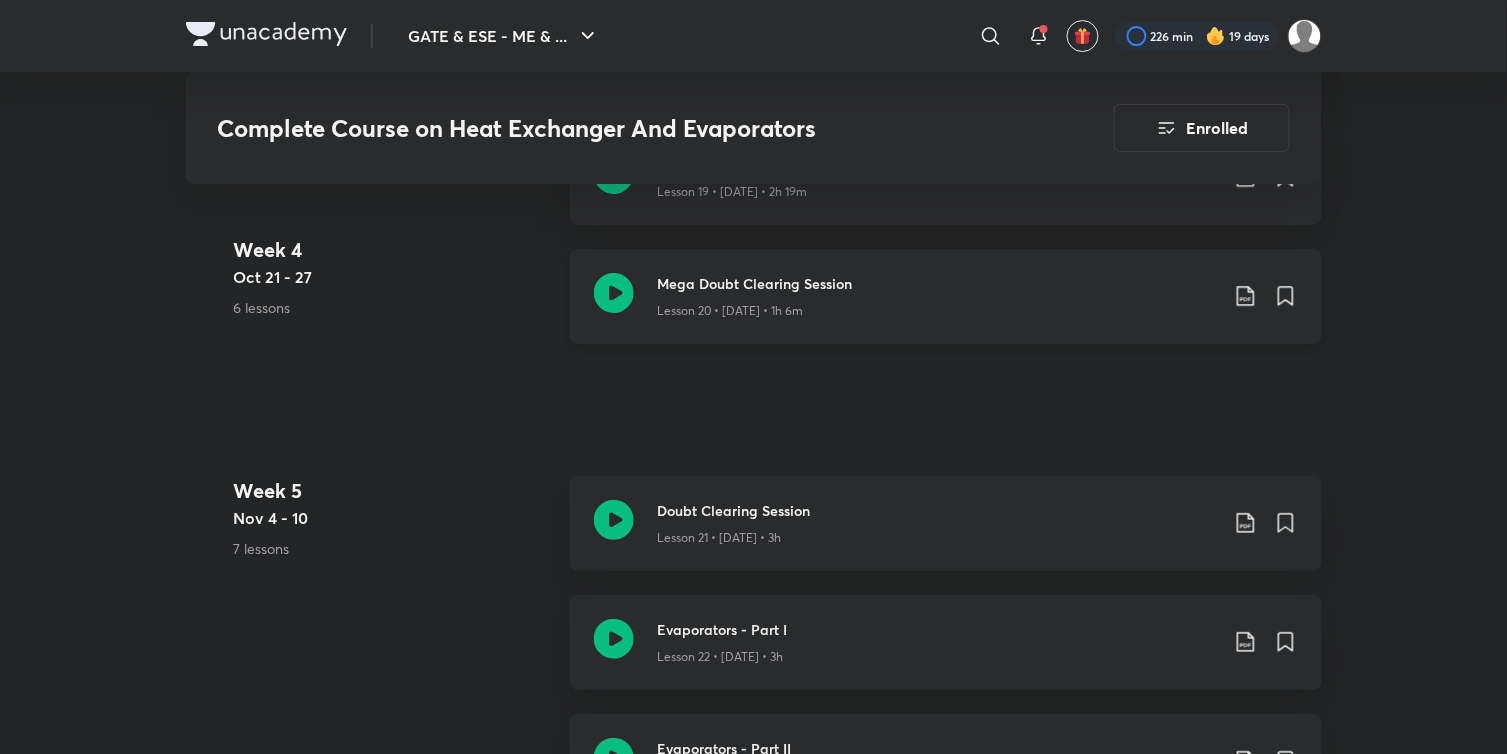 scroll, scrollTop: 3747, scrollLeft: 0, axis: vertical 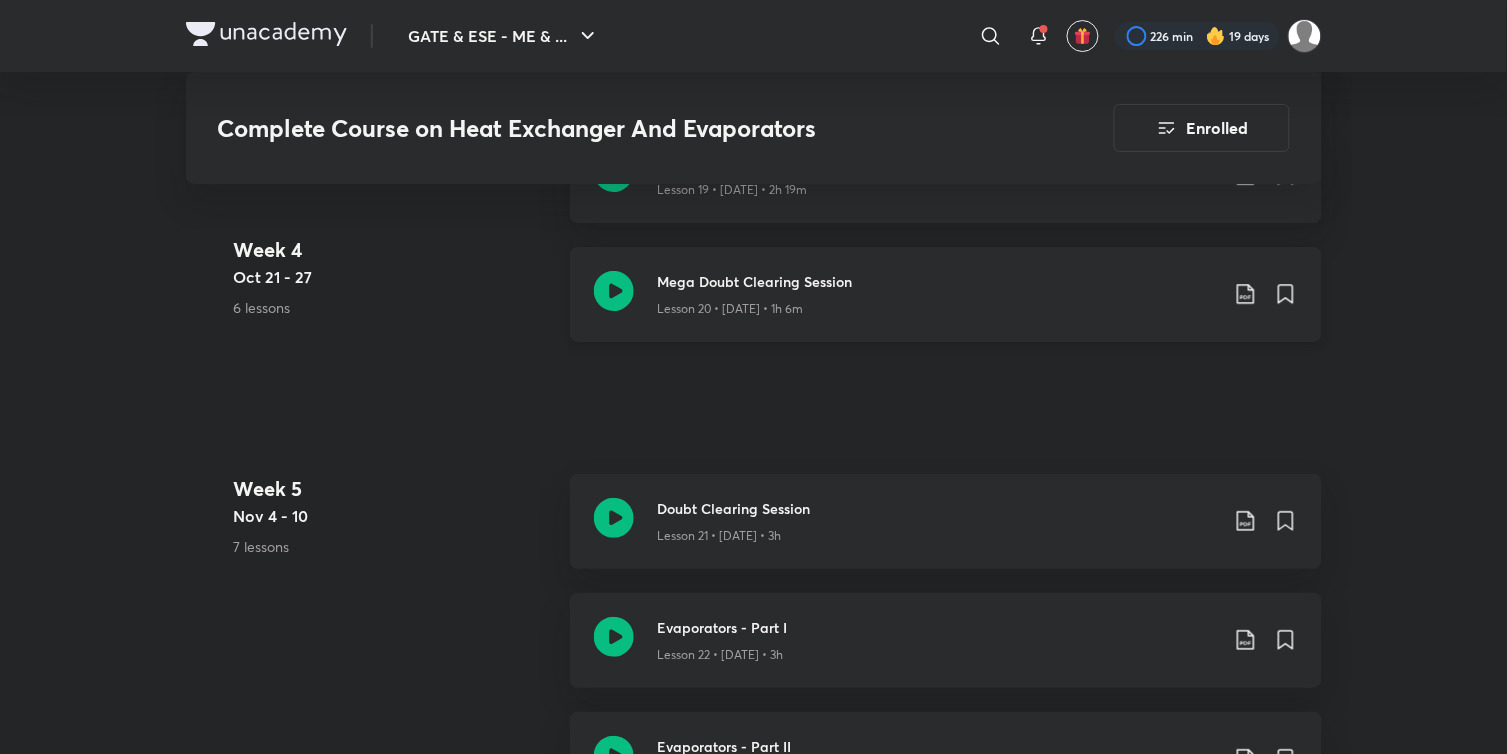 click 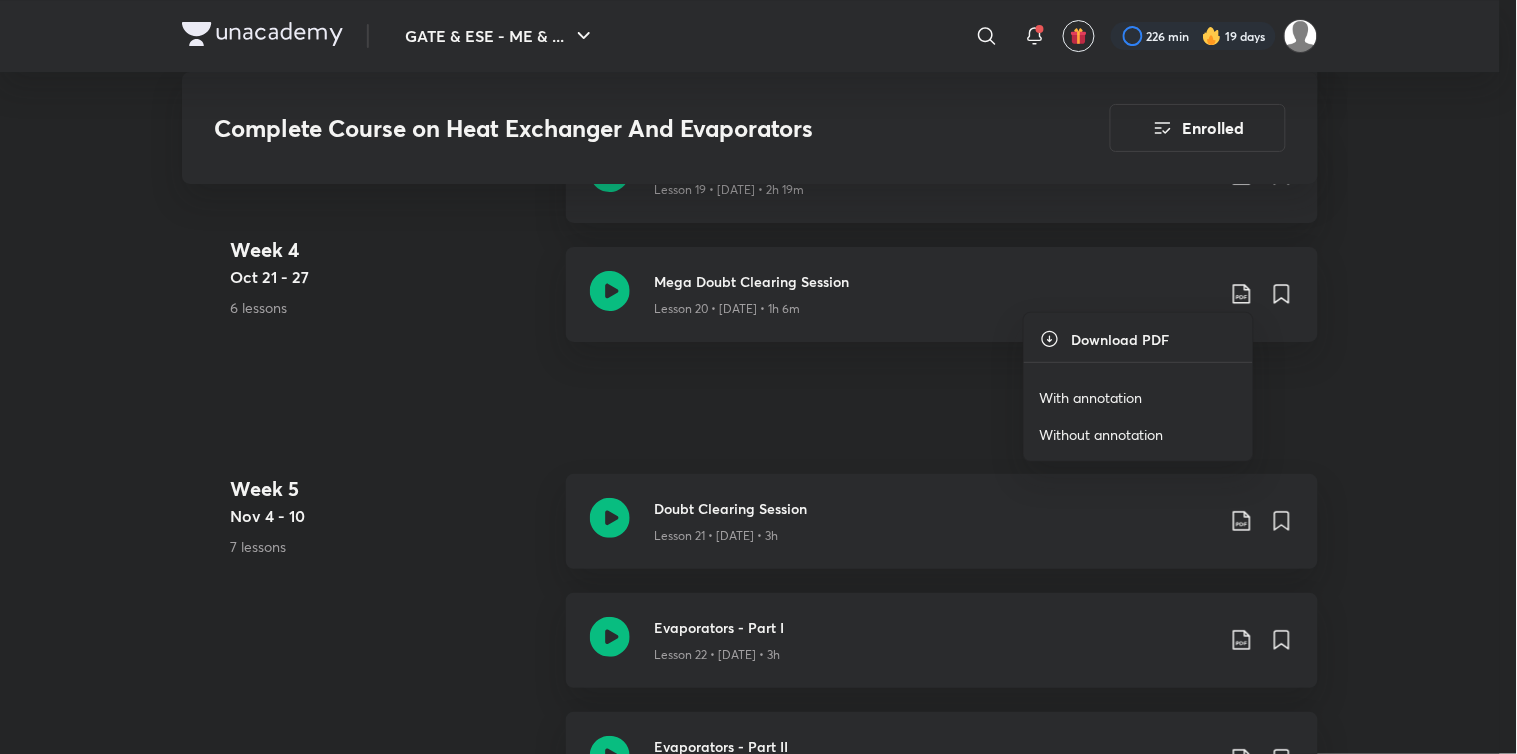 click on "With annotation" at bounding box center (1091, 397) 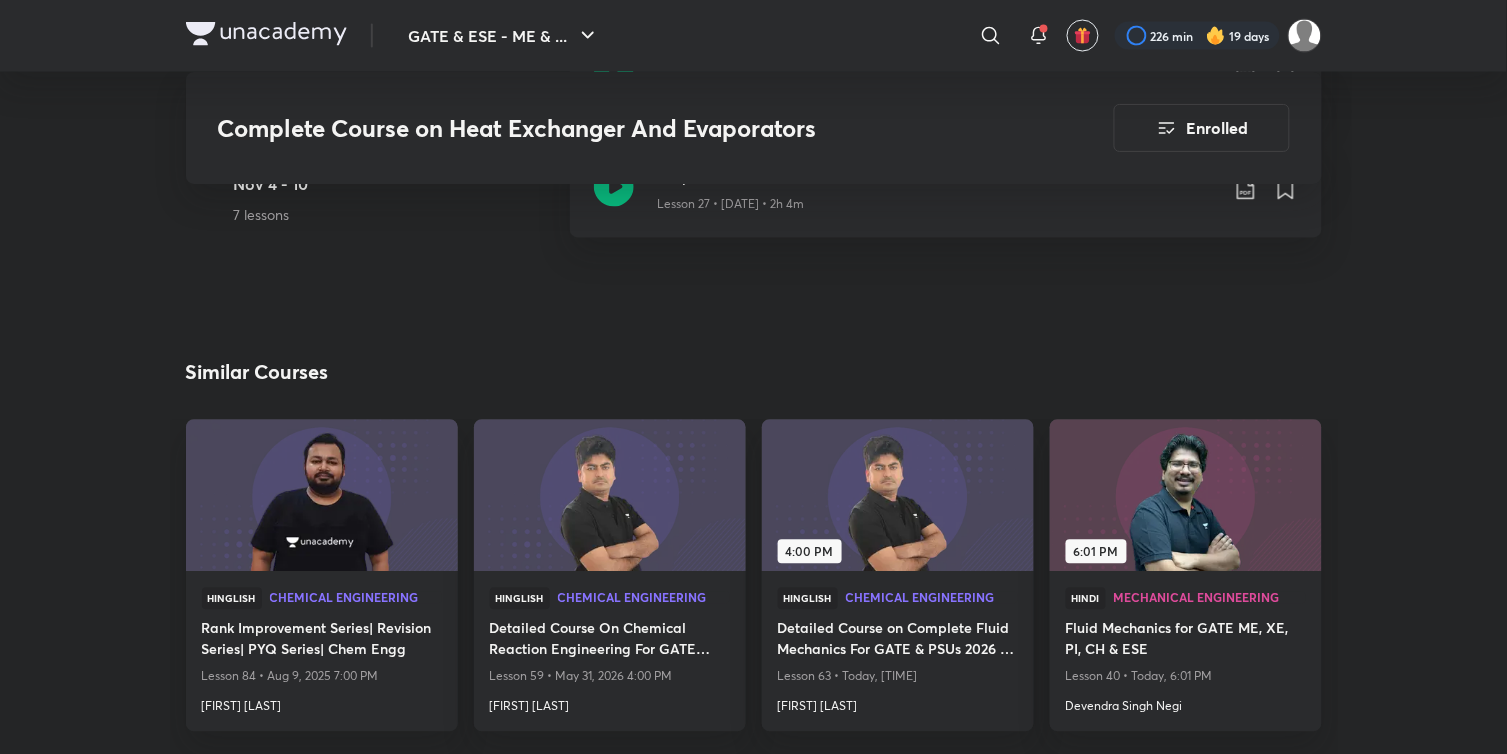 scroll, scrollTop: 4452, scrollLeft: 0, axis: vertical 